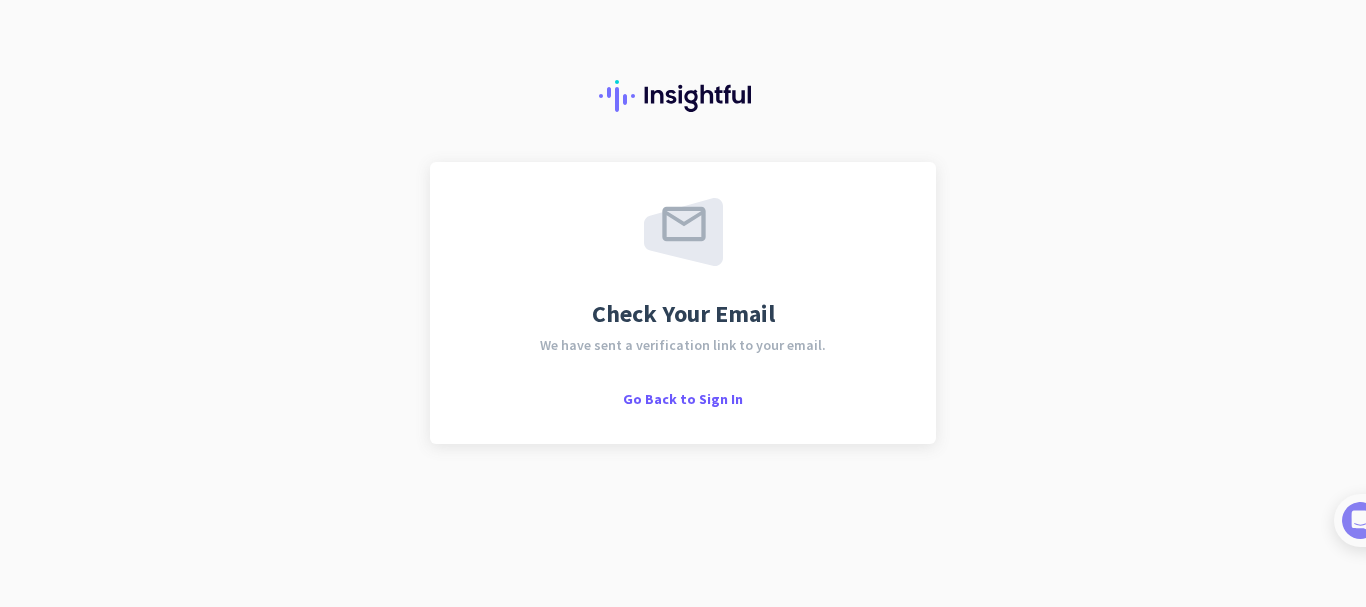 scroll, scrollTop: 0, scrollLeft: 0, axis: both 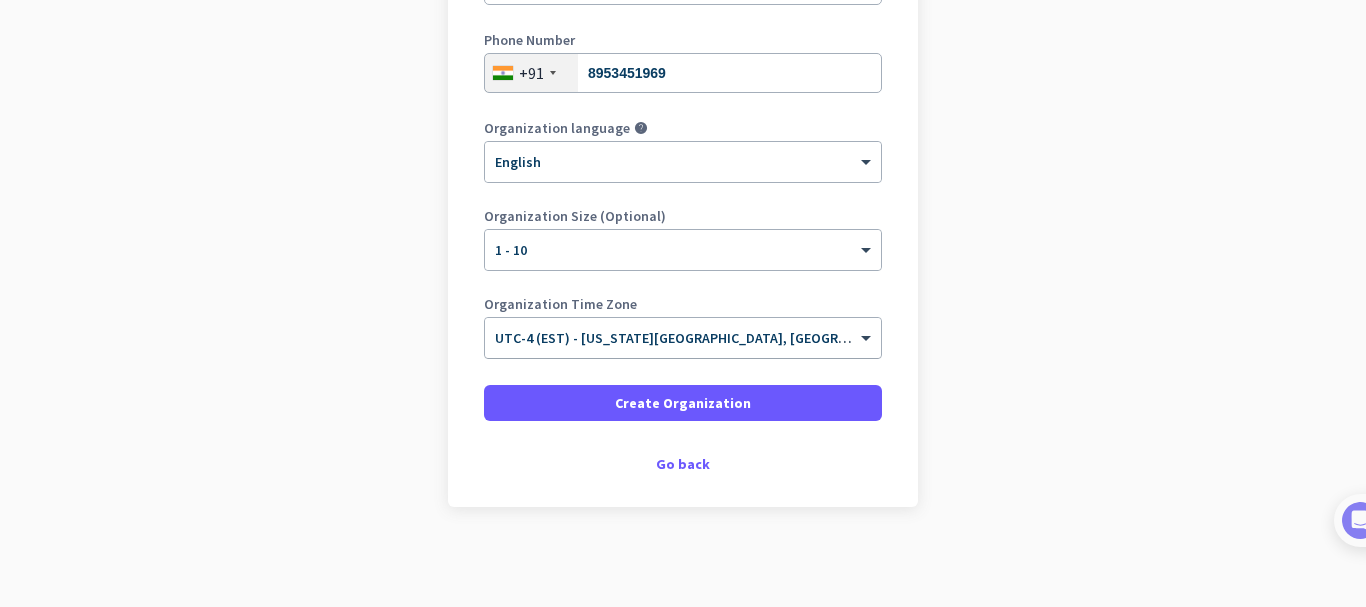 click 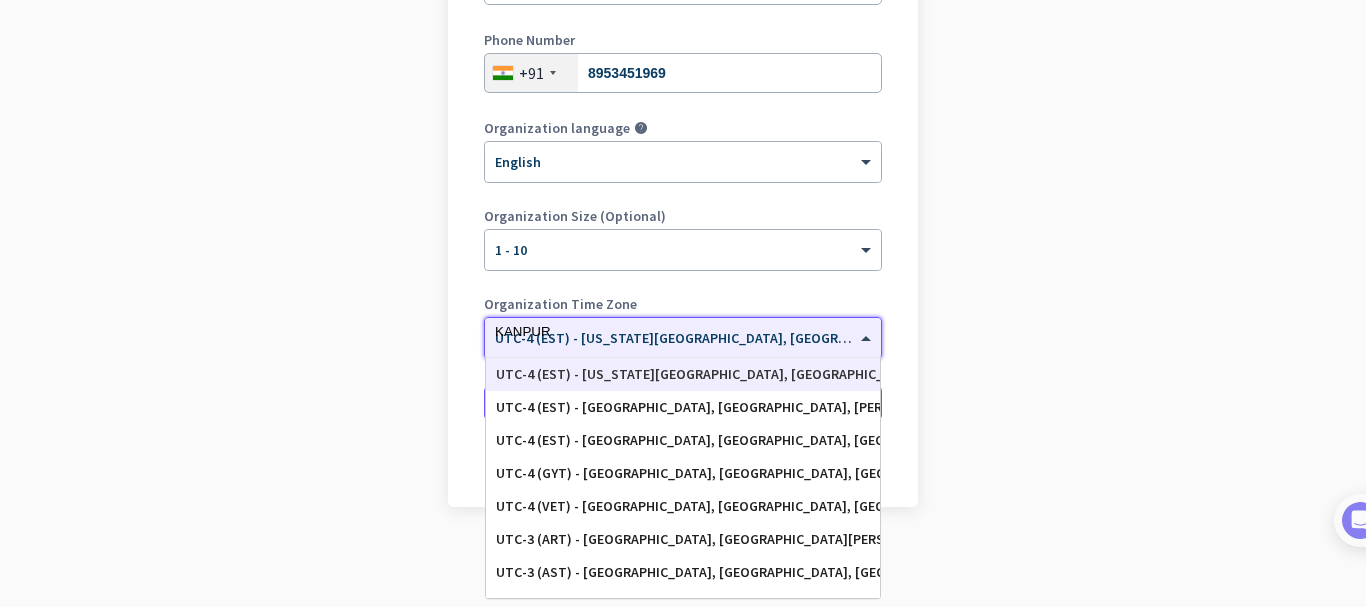 scroll, scrollTop: 0, scrollLeft: 0, axis: both 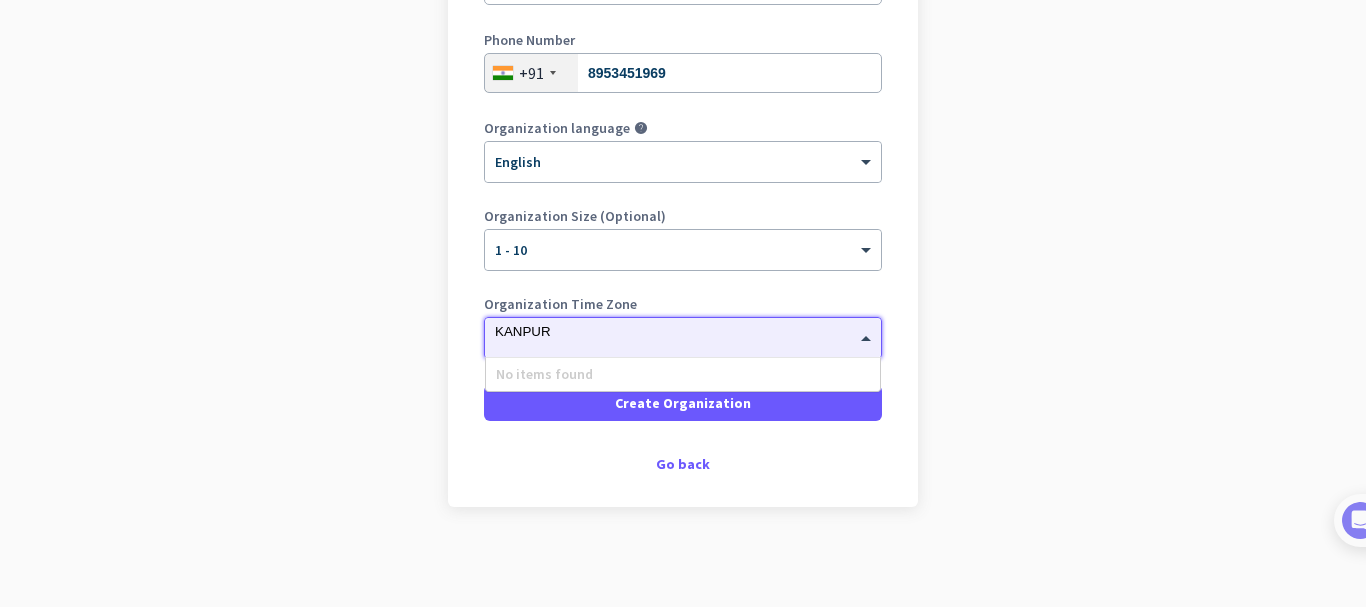 click on "KANPUR" 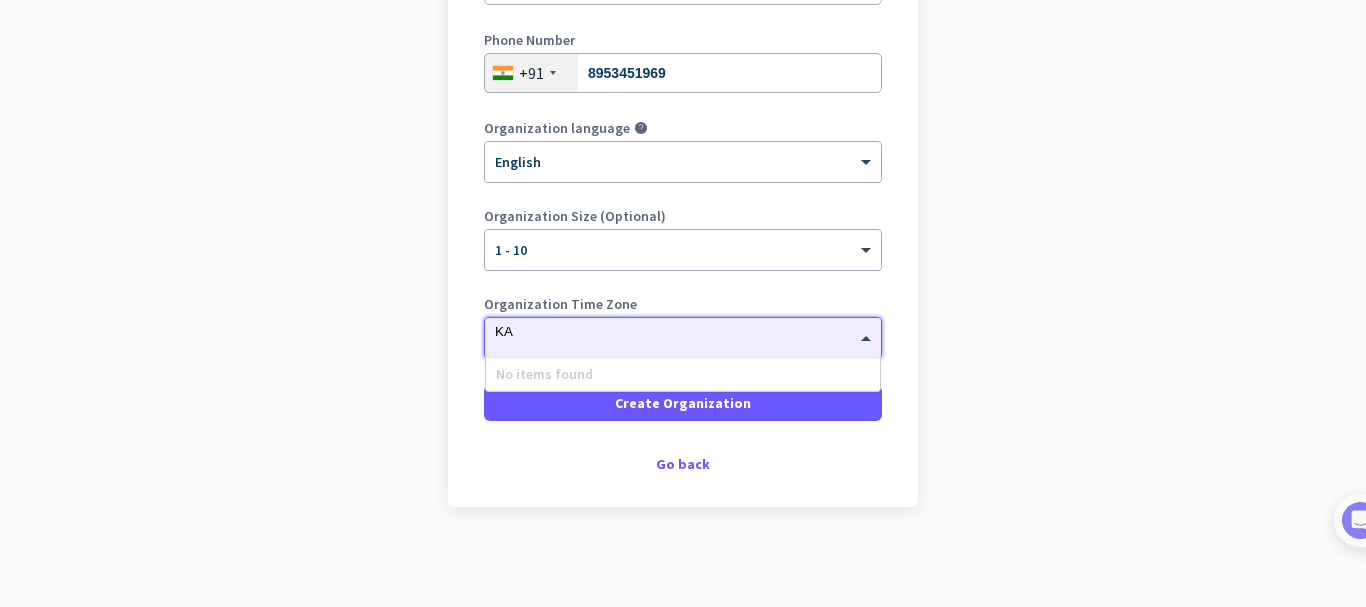 type on "K" 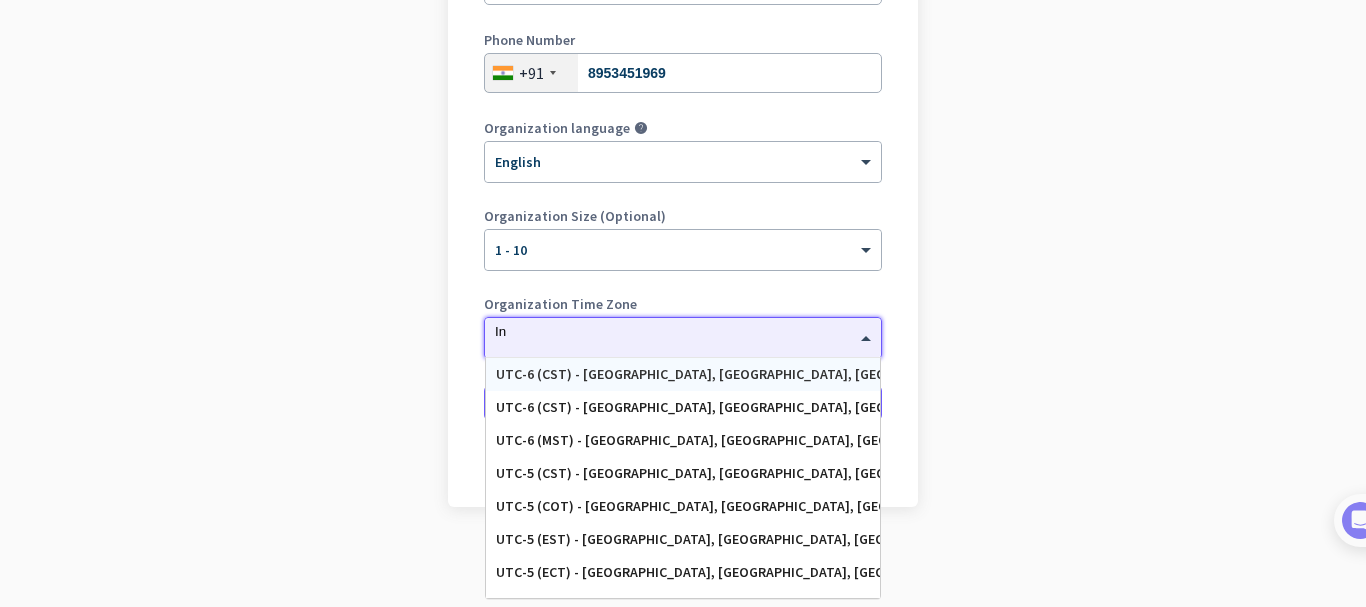 type on "I" 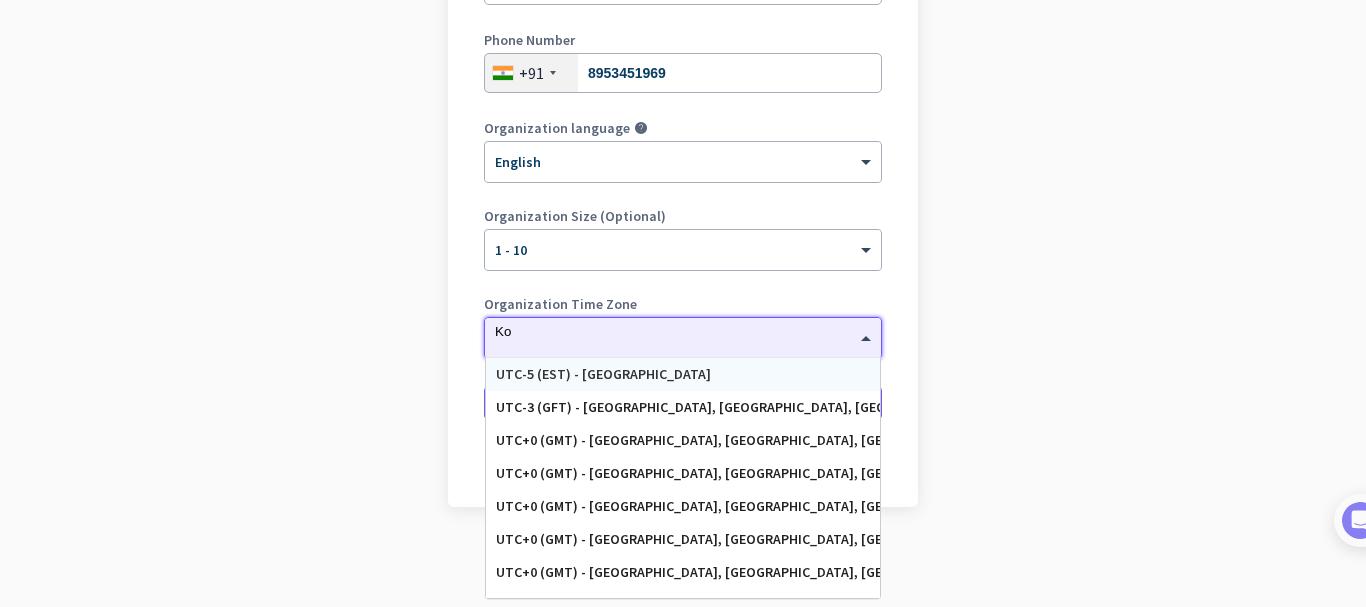 type on "K" 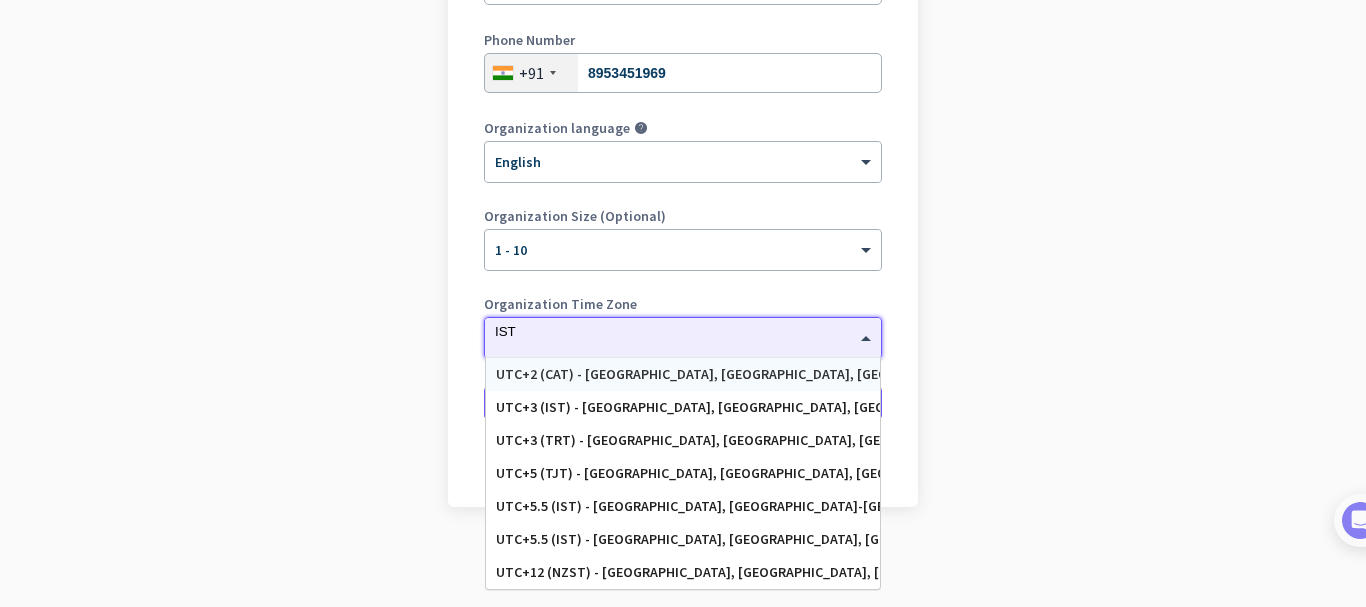 click on "IST" 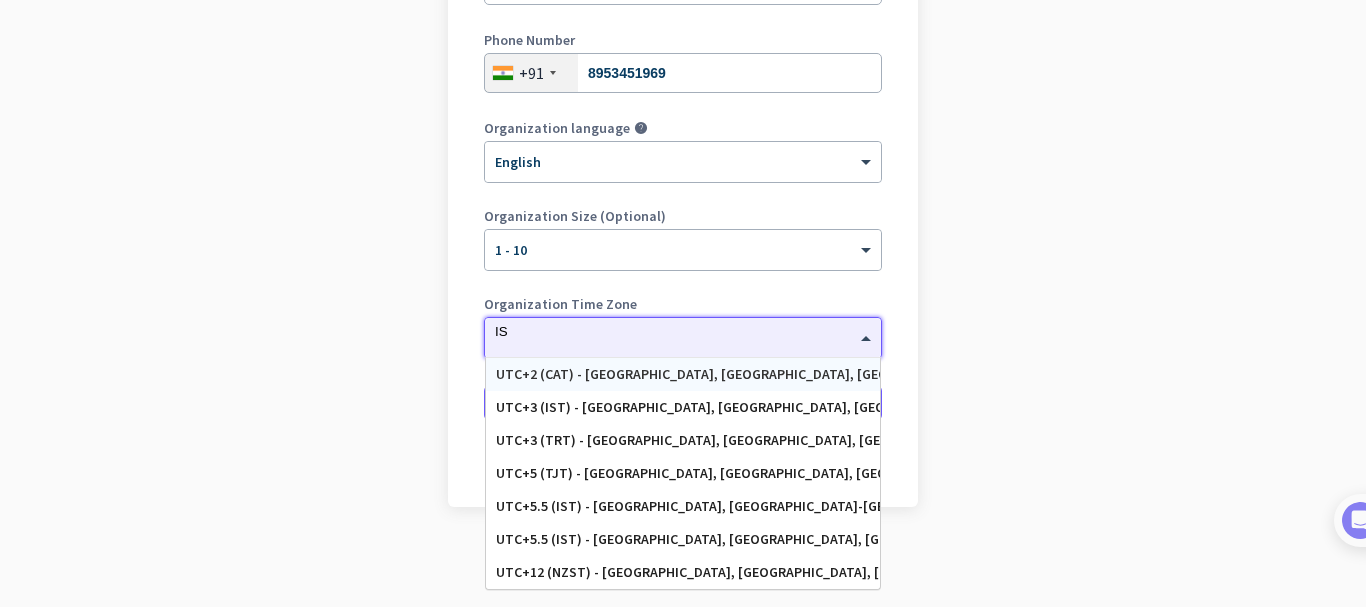 type on "I" 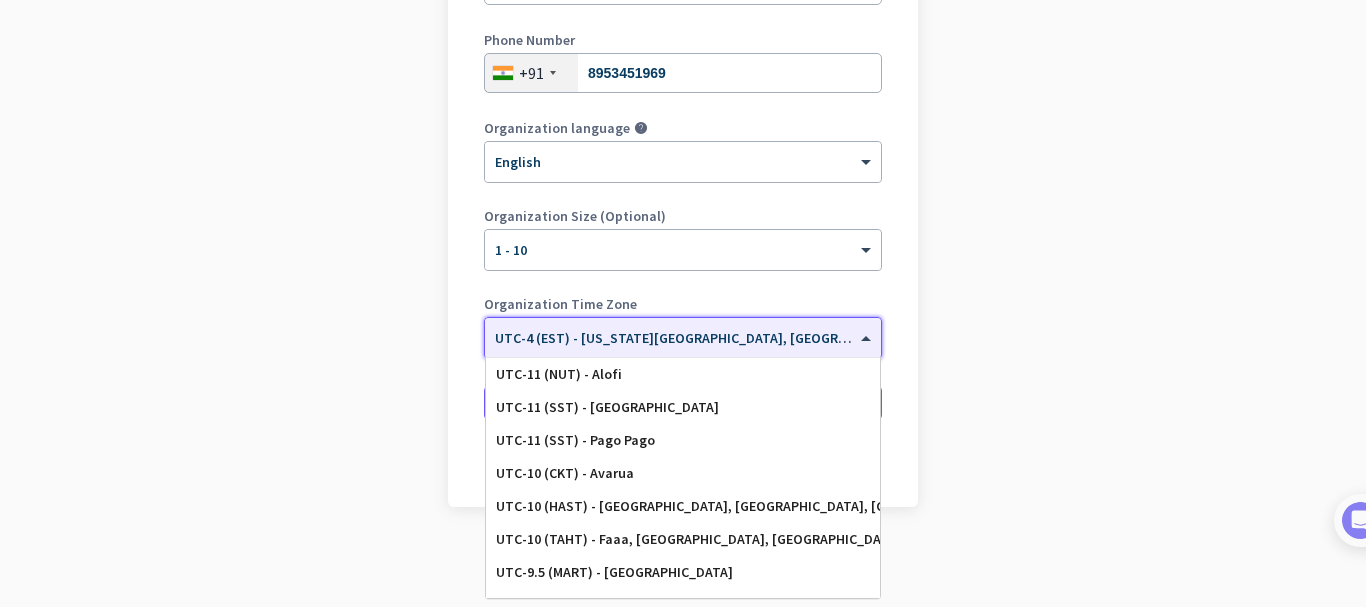 paste on "(GMT+05:30) [GEOGRAPHIC_DATA] Standard Time - [GEOGRAPHIC_DATA]" 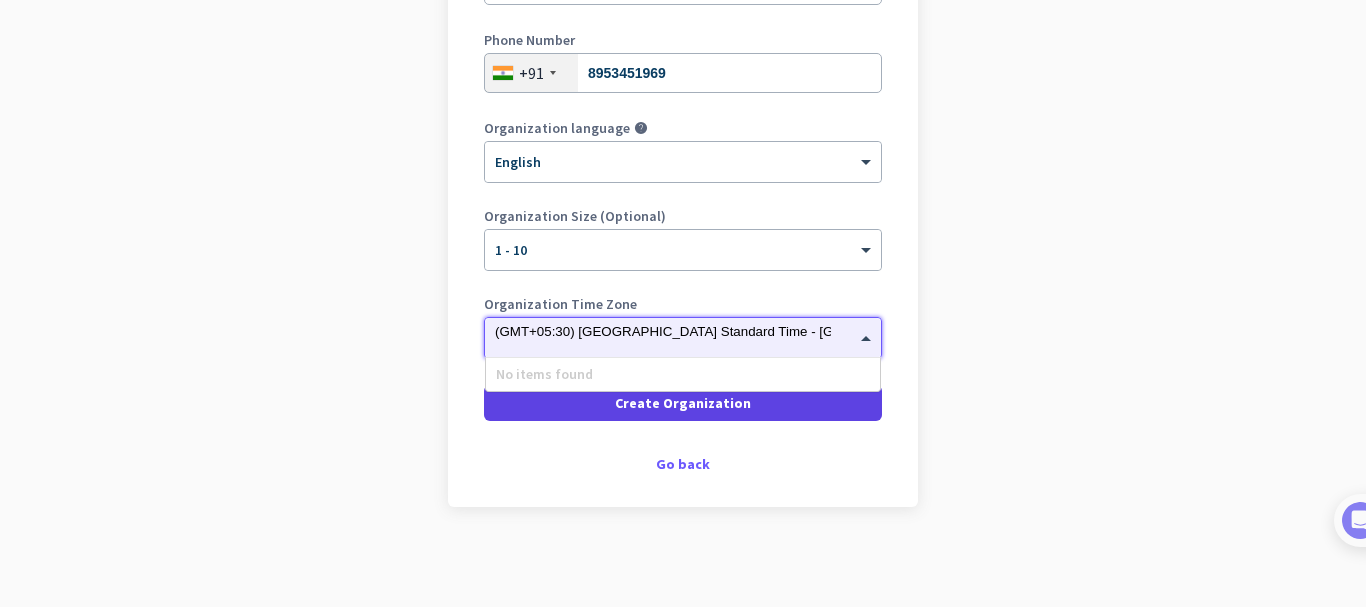 type on "(GMT+05:30) [GEOGRAPHIC_DATA] Standard Time - [GEOGRAPHIC_DATA]" 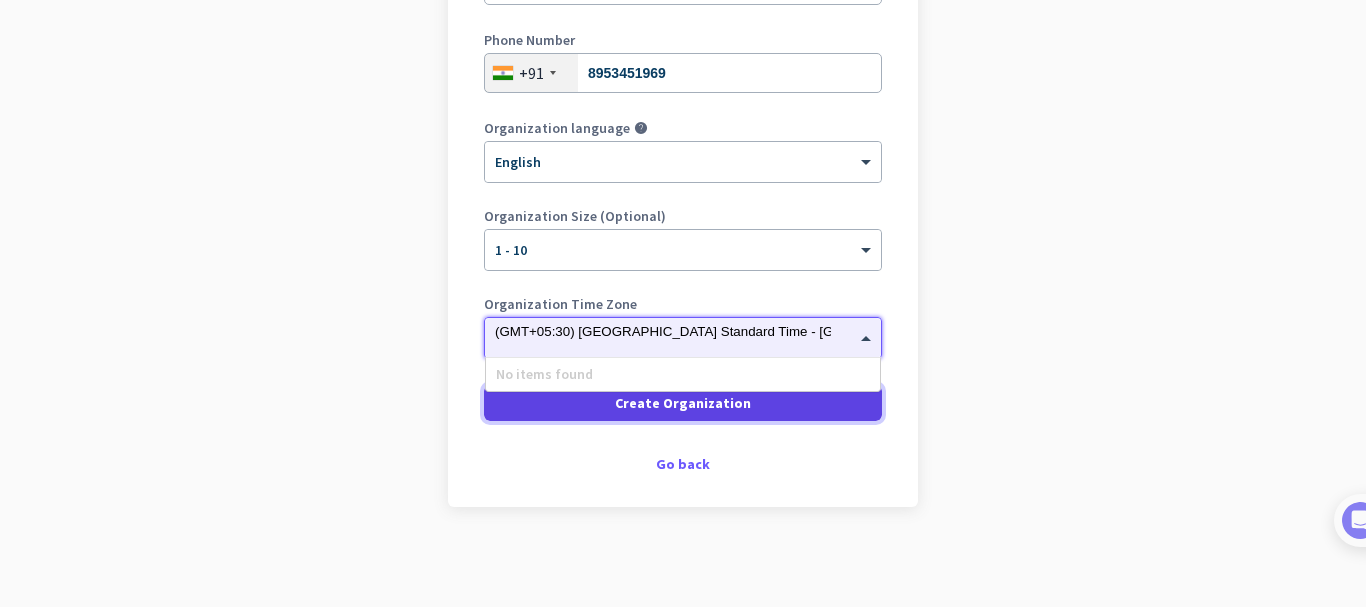 click on "Create Organization" 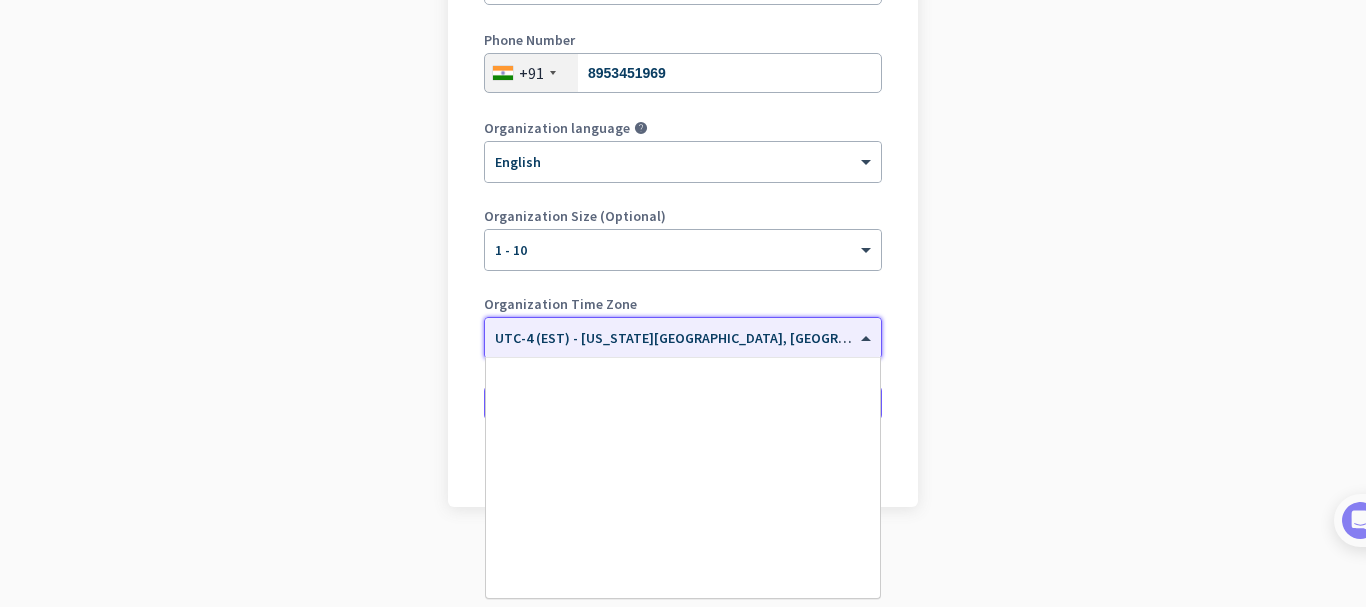 click 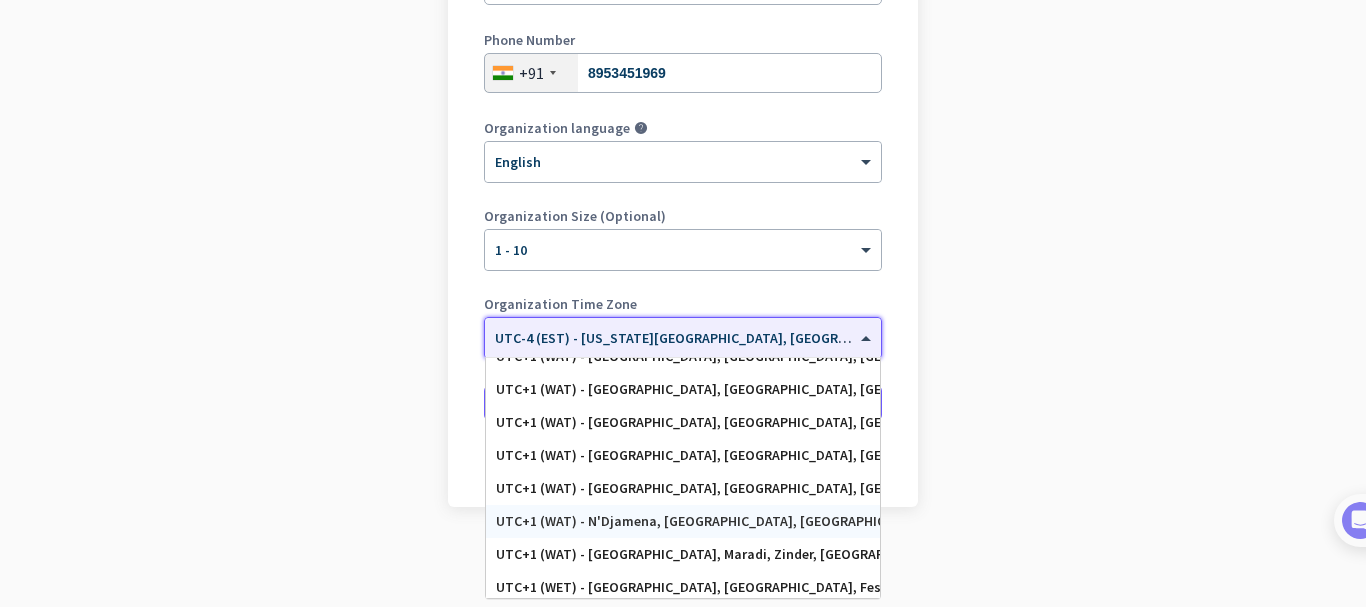scroll, scrollTop: 4125, scrollLeft: 0, axis: vertical 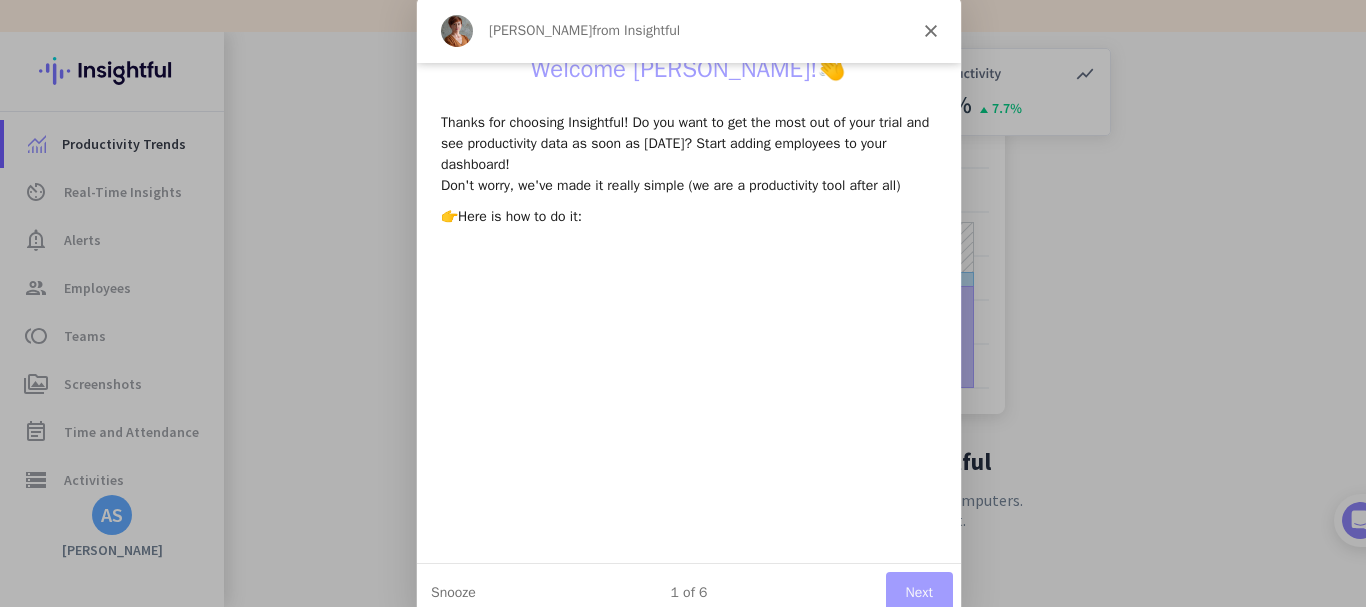 click 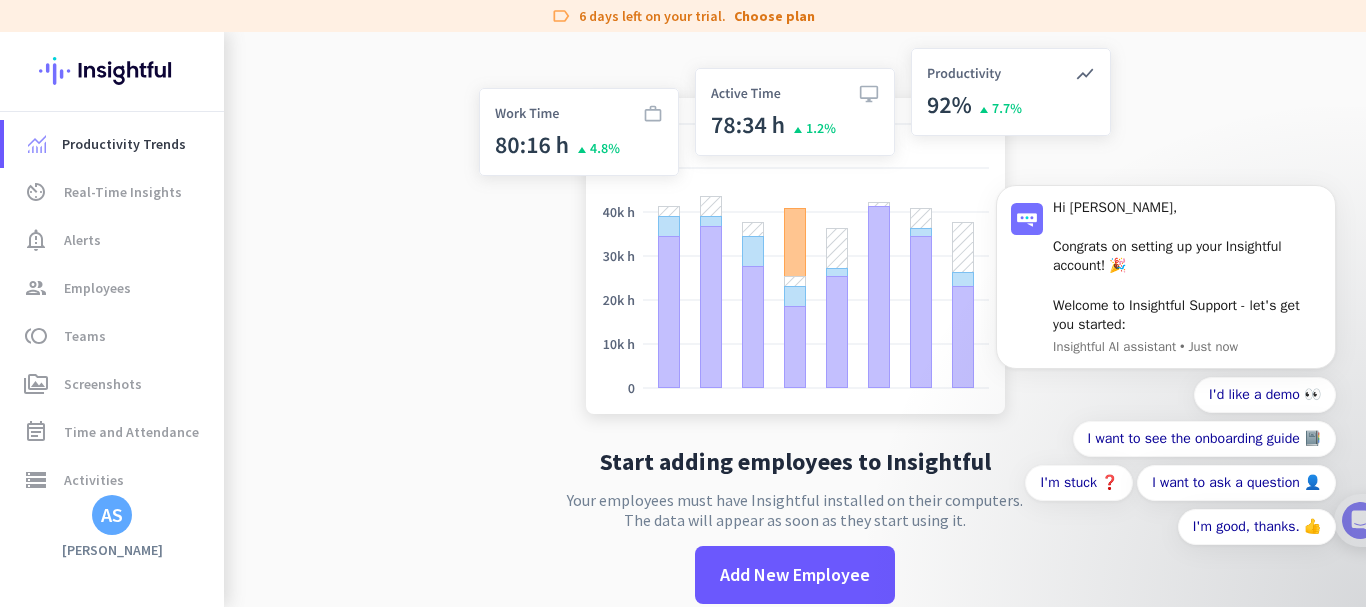 scroll, scrollTop: 0, scrollLeft: 0, axis: both 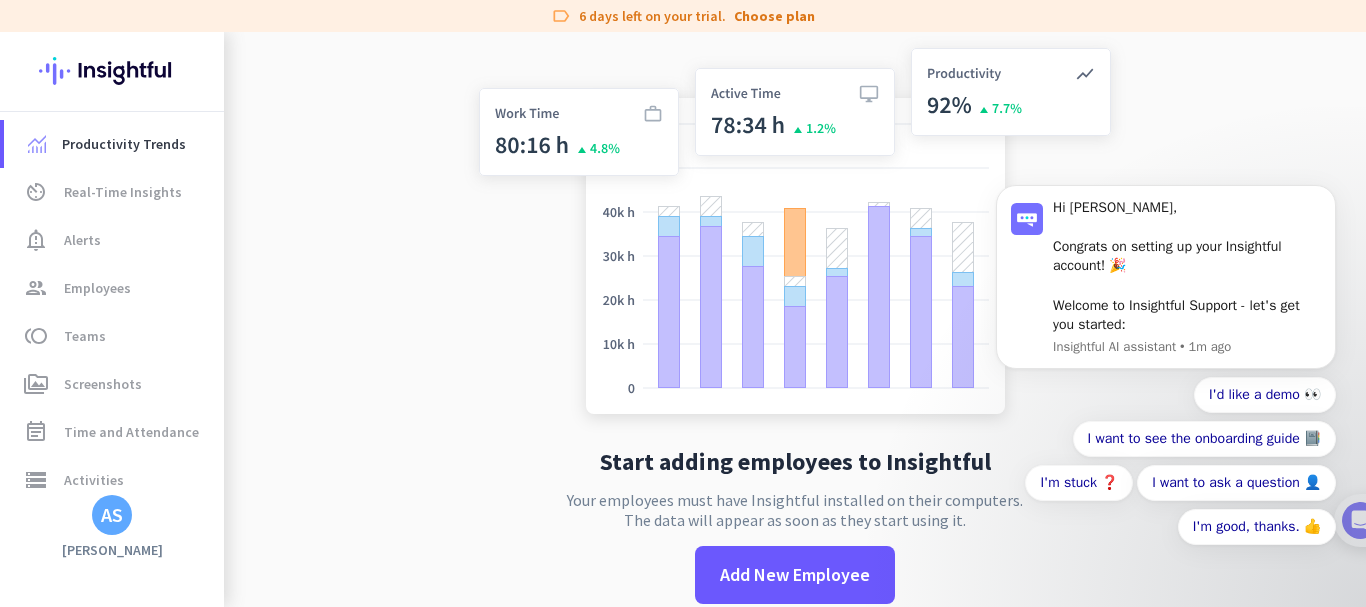 click on "AS" 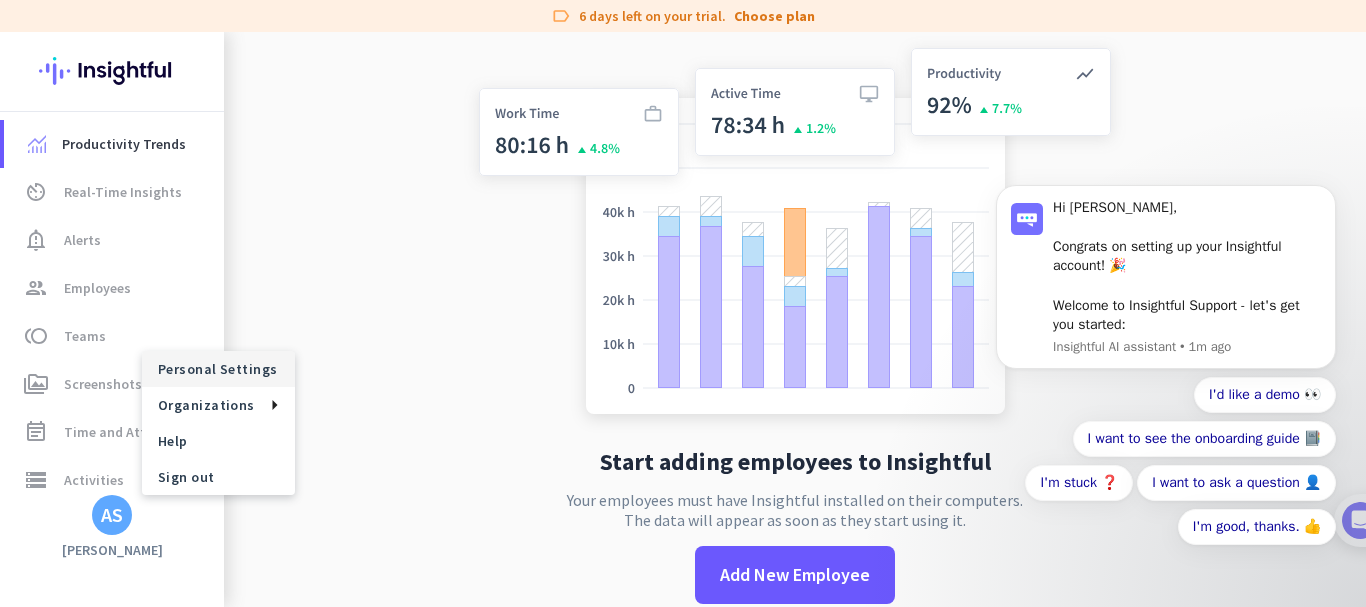 click on "Personal Settings" at bounding box center (218, 369) 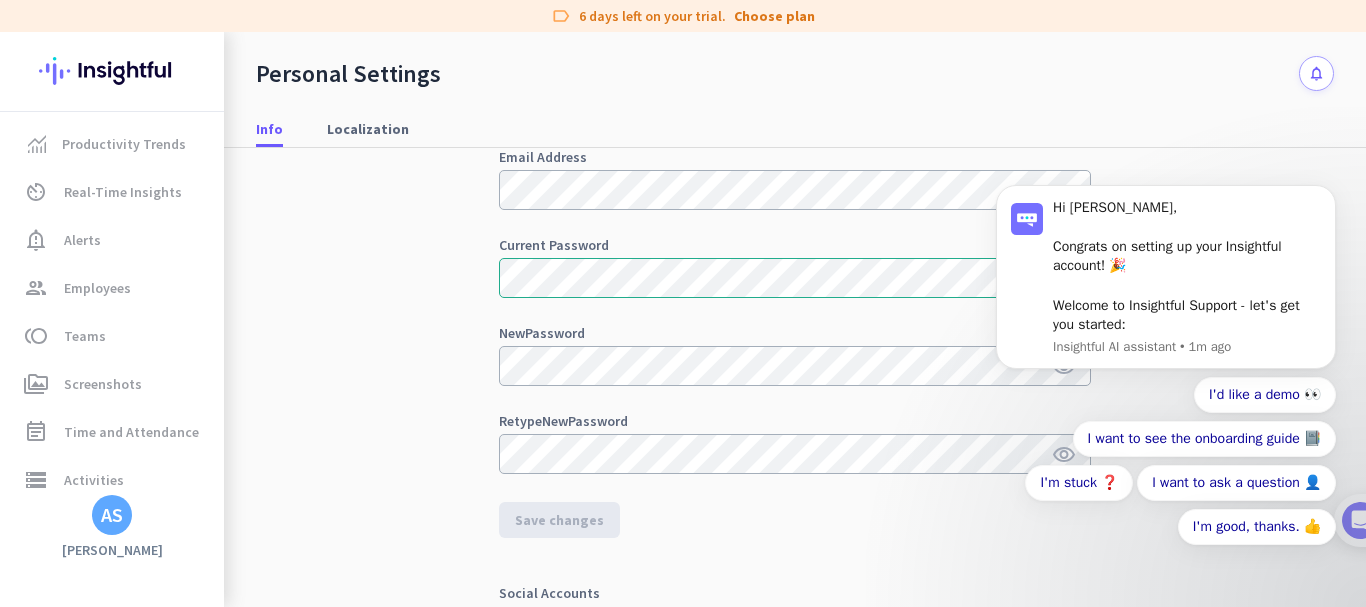 scroll, scrollTop: 220, scrollLeft: 0, axis: vertical 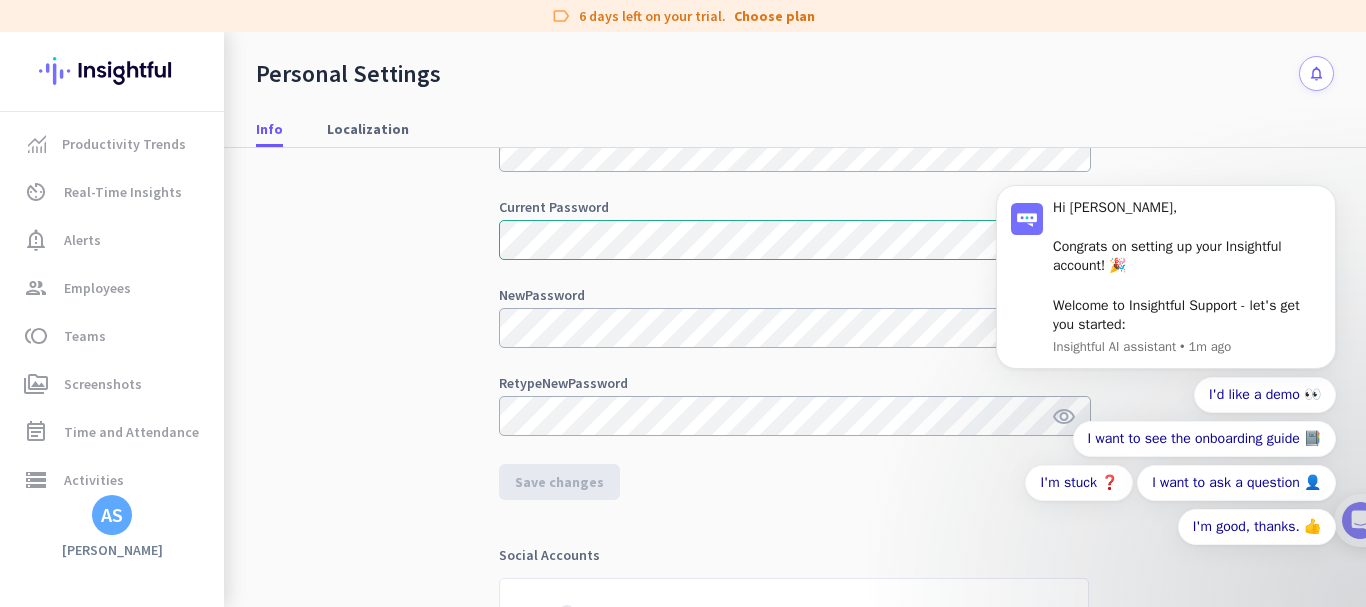 click on "AS" 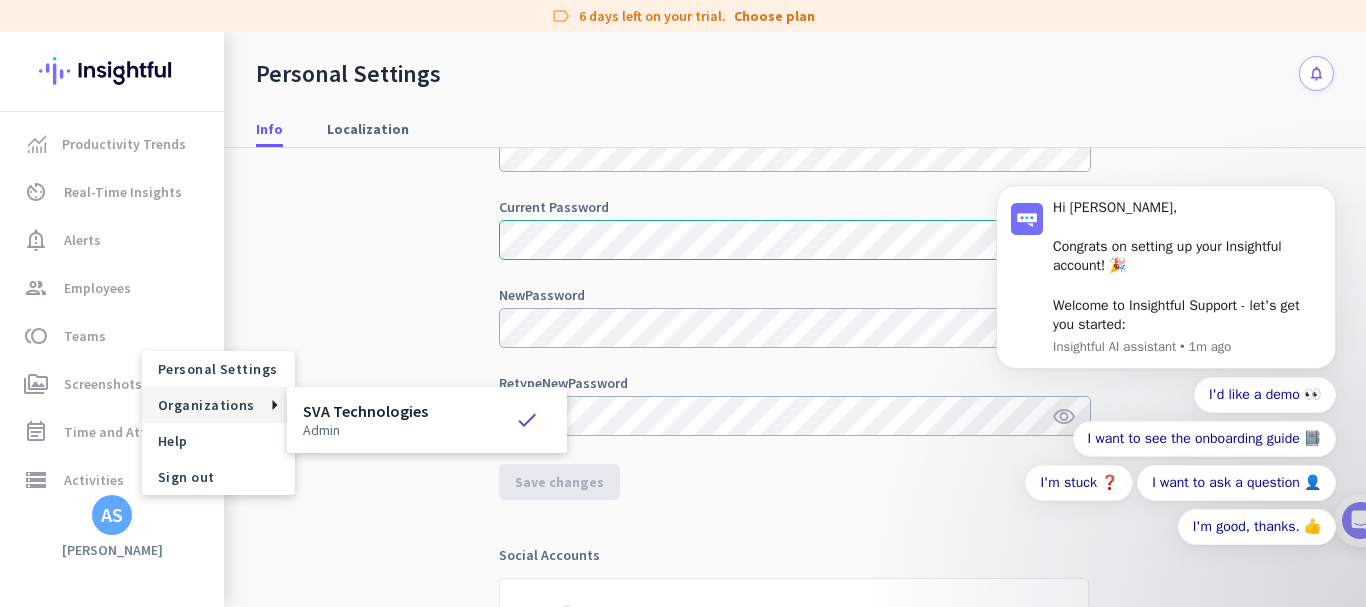 click on "SVA Technologies" at bounding box center (365, 411) 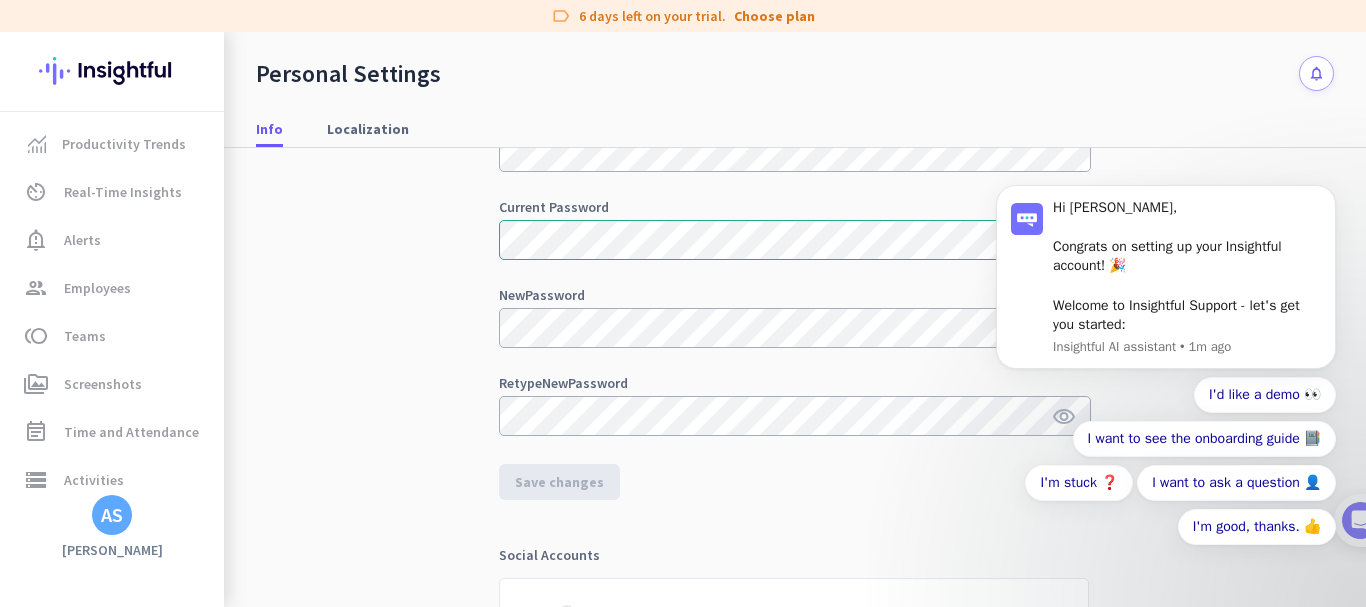 click on "[PERSON_NAME]" 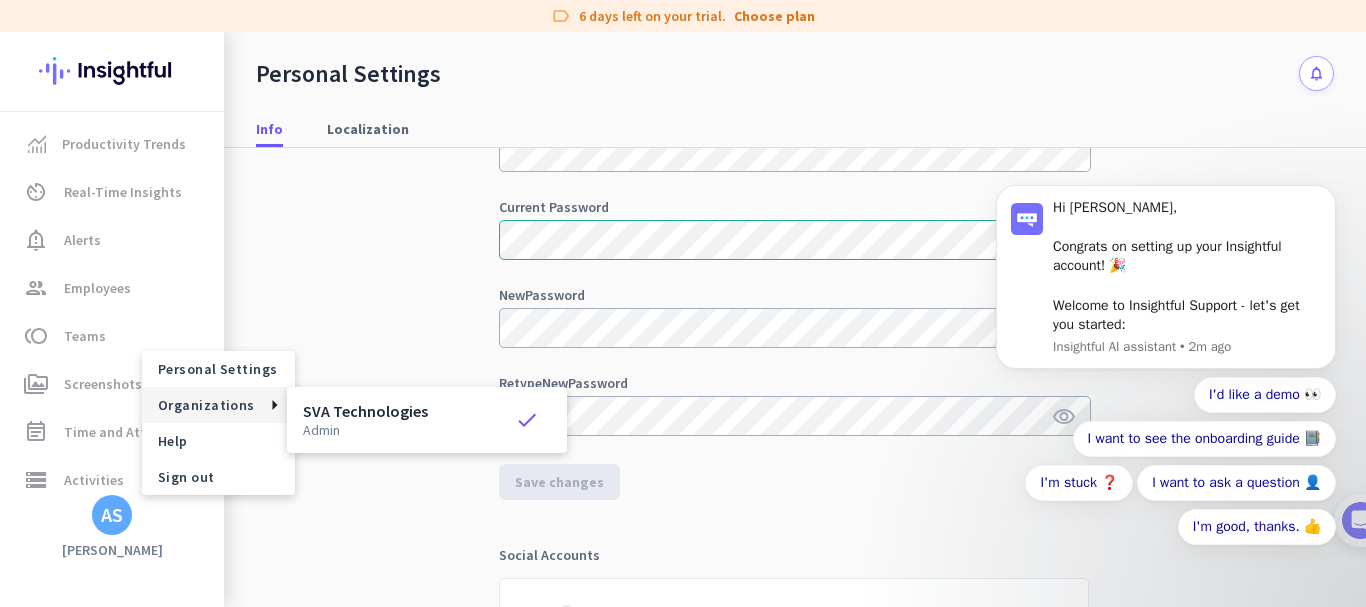 click at bounding box center [683, 303] 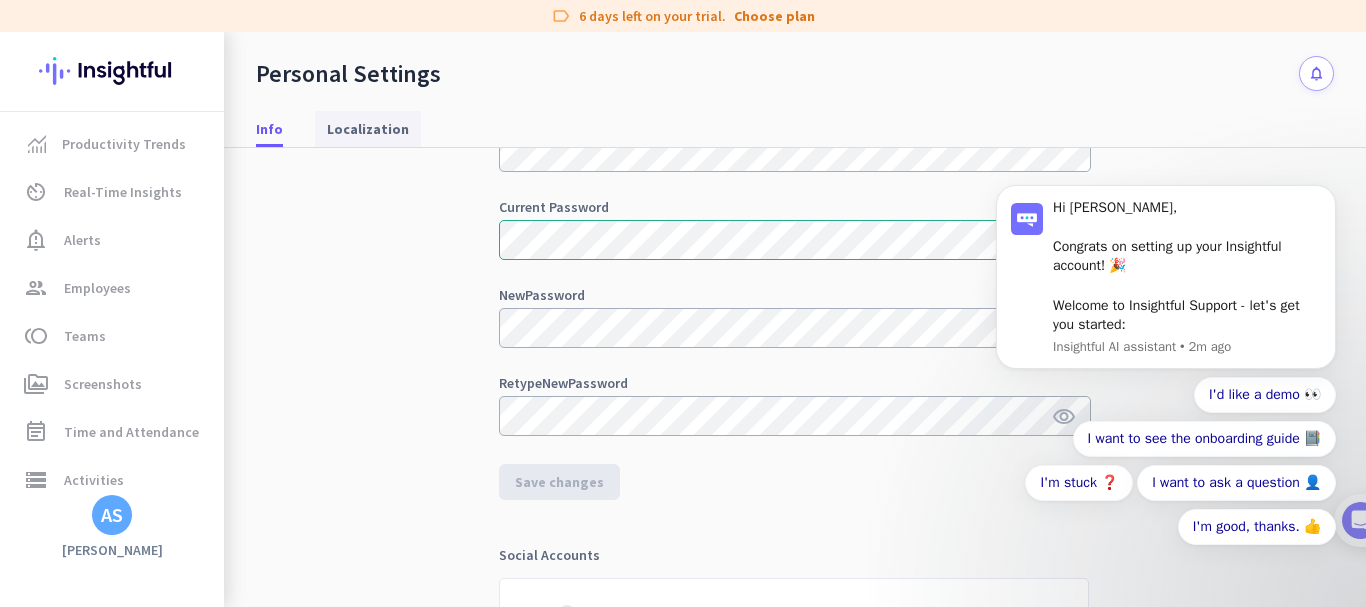 click on "Localization" at bounding box center [368, 129] 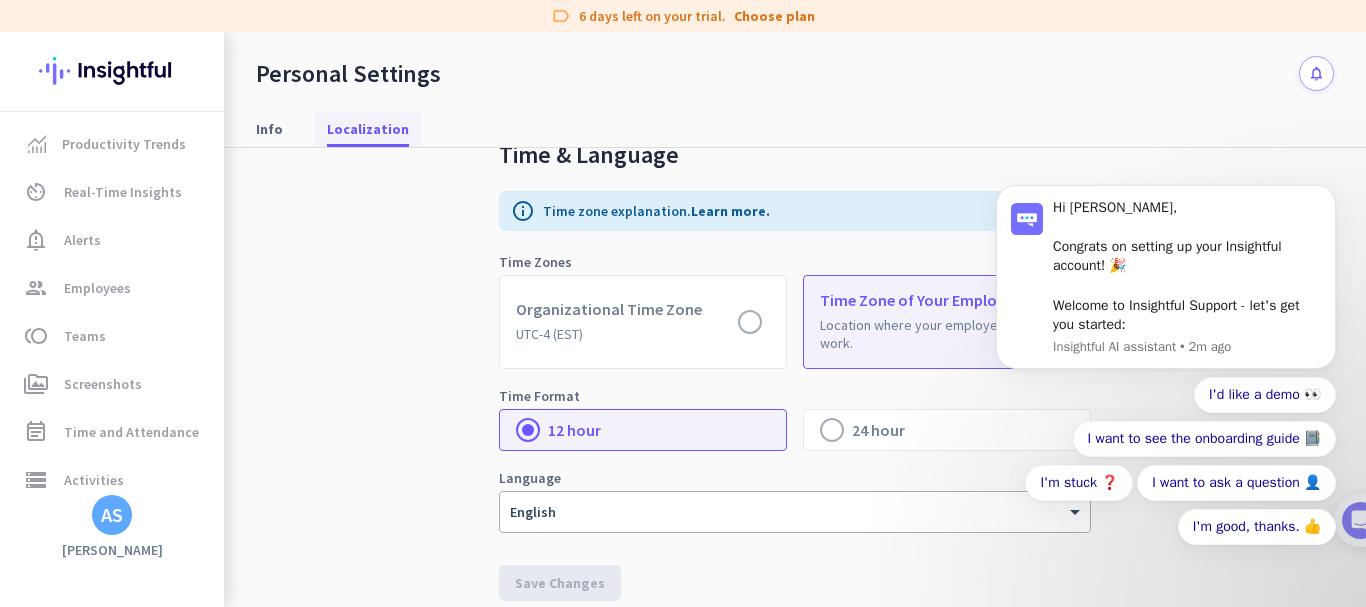 scroll, scrollTop: 53, scrollLeft: 0, axis: vertical 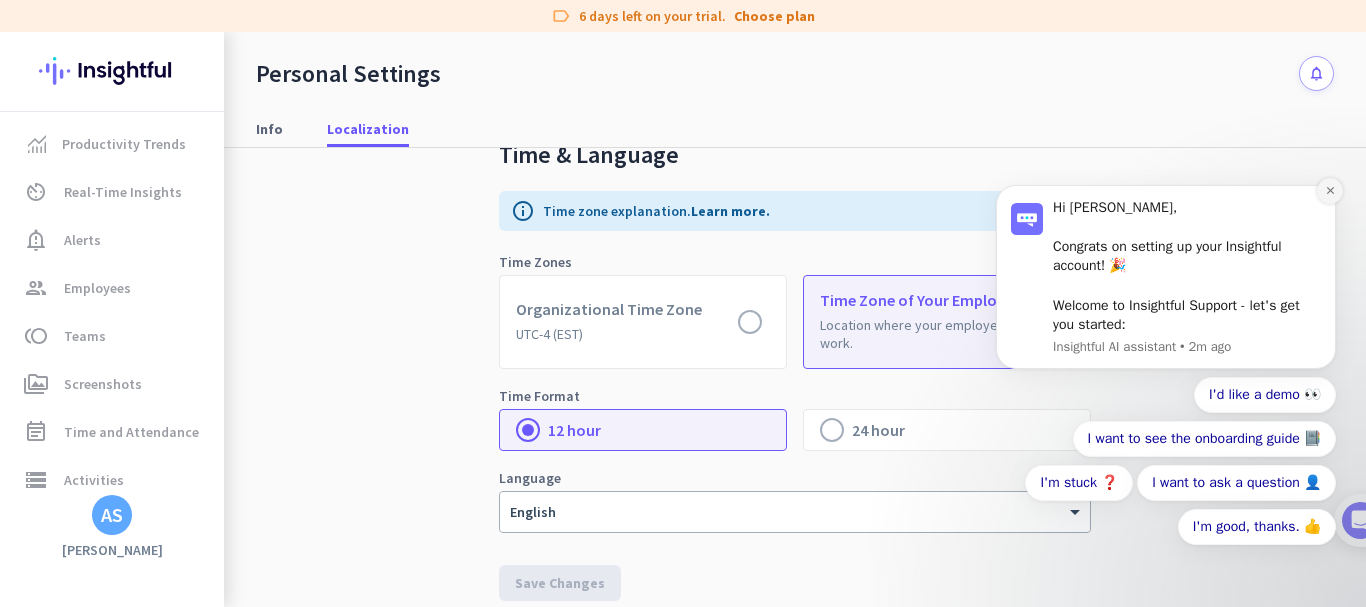 click 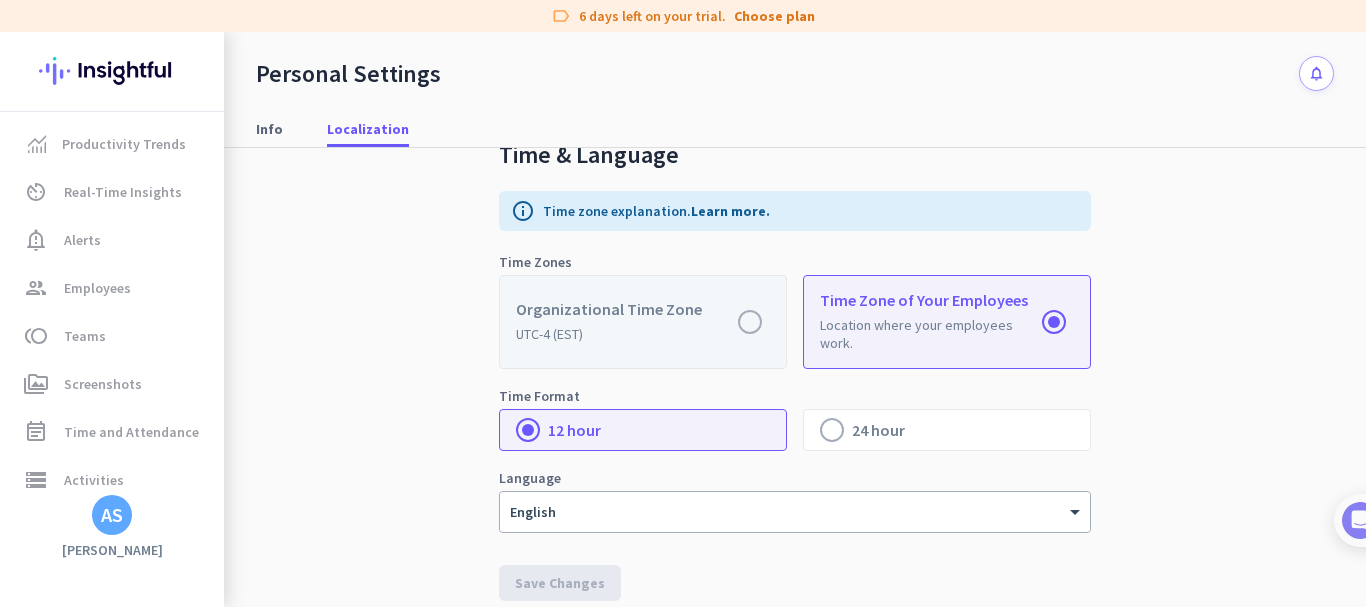 click 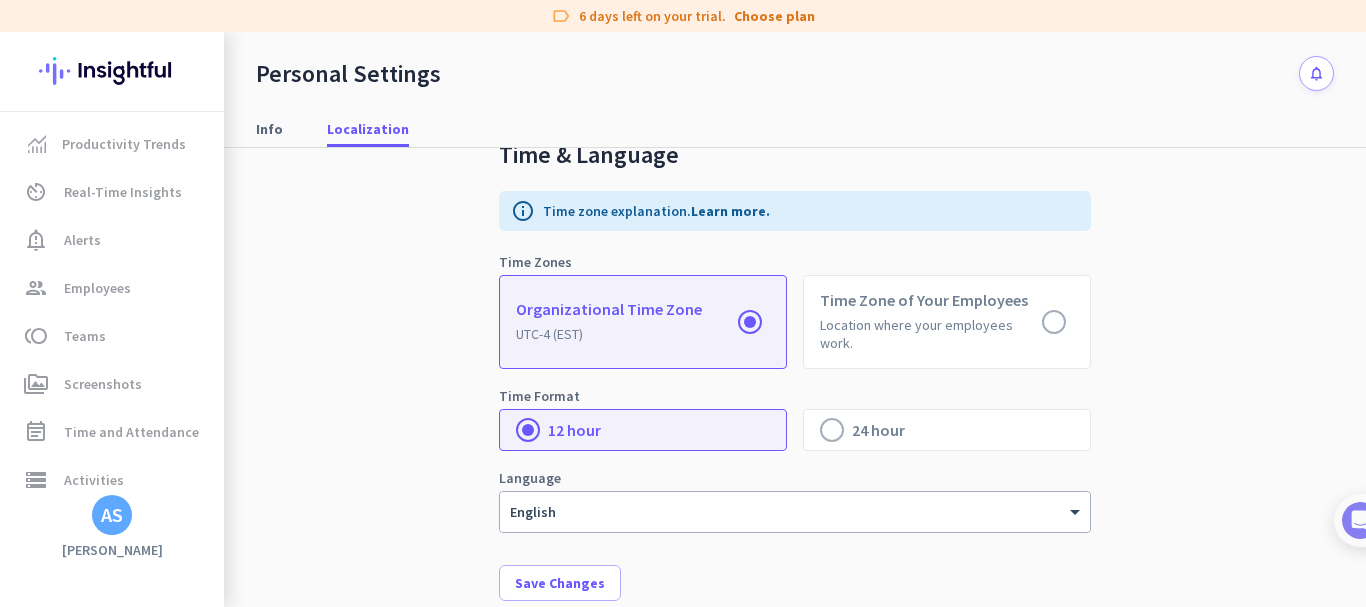 click 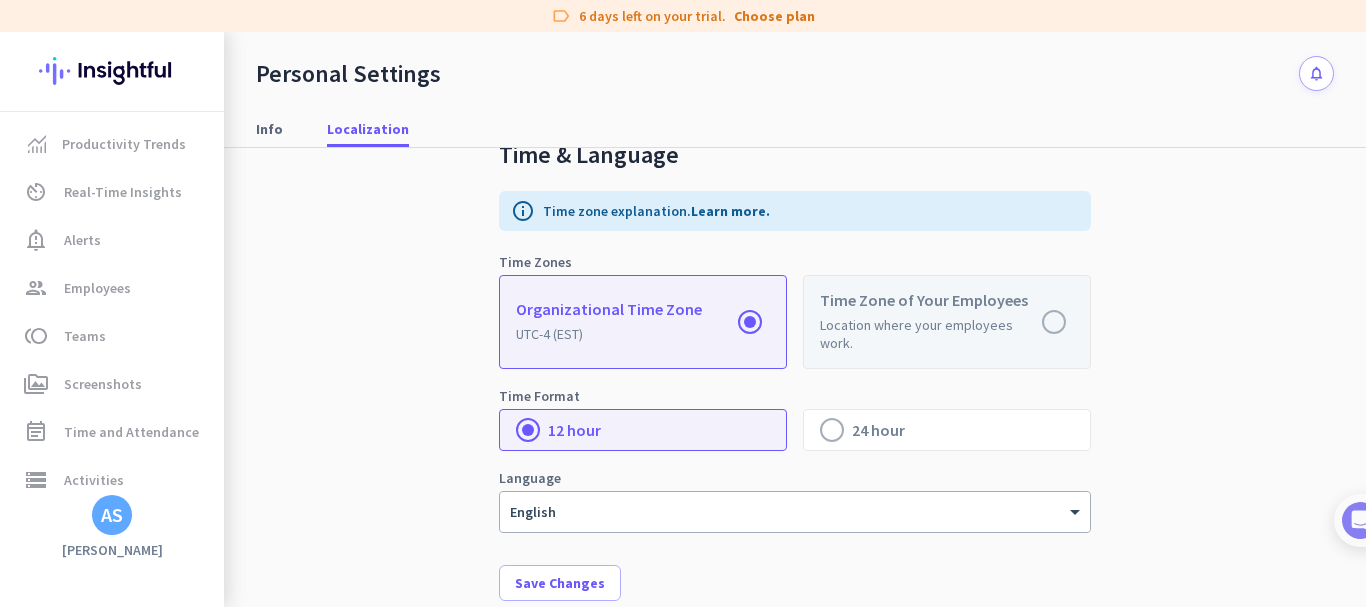 click 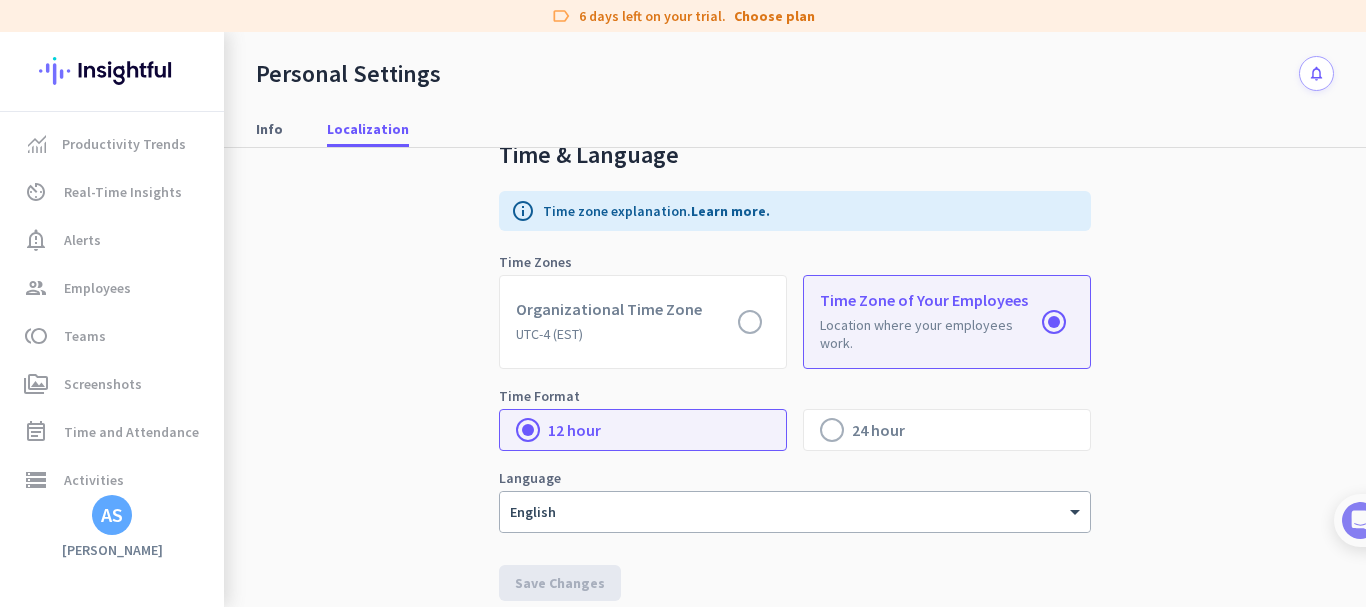 click on "Time & Language info Time zone explanation.  Learn more.  Time Zones  Organizational Time Zone  UTC-4 (EST)  Time Zone of Your Employees  Location where your employees work. Time Format  12 hour   24 hour  Language  English   Save Changes" at bounding box center [795, 372] 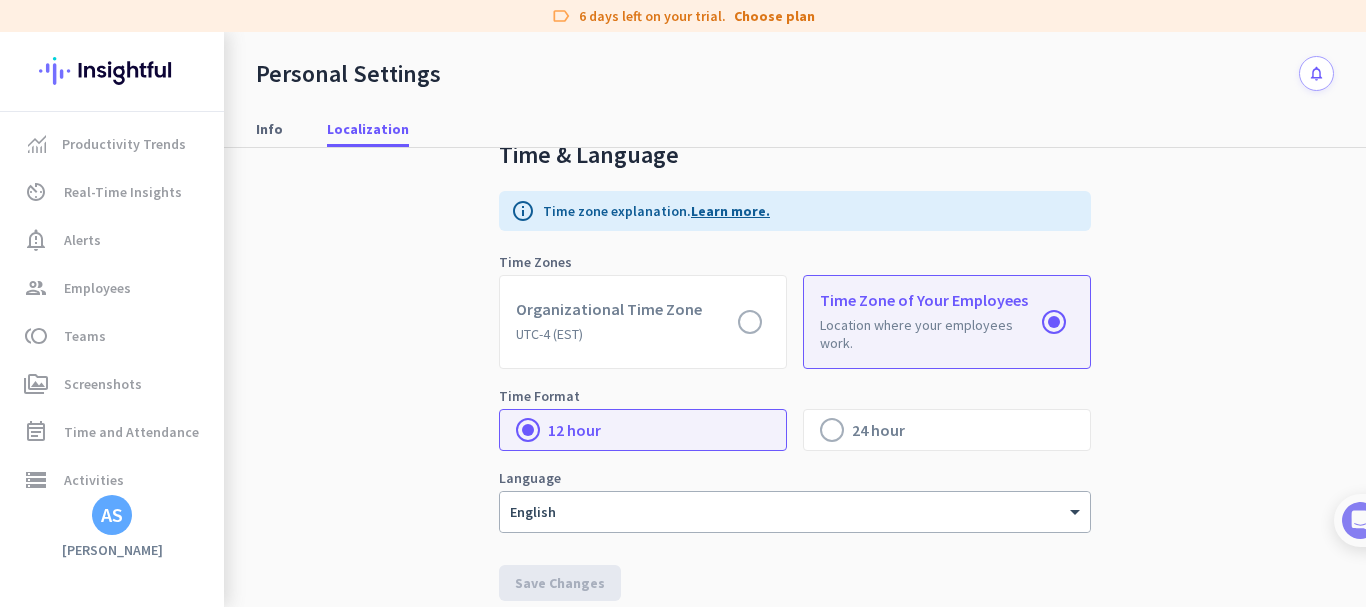 click on "Learn more." 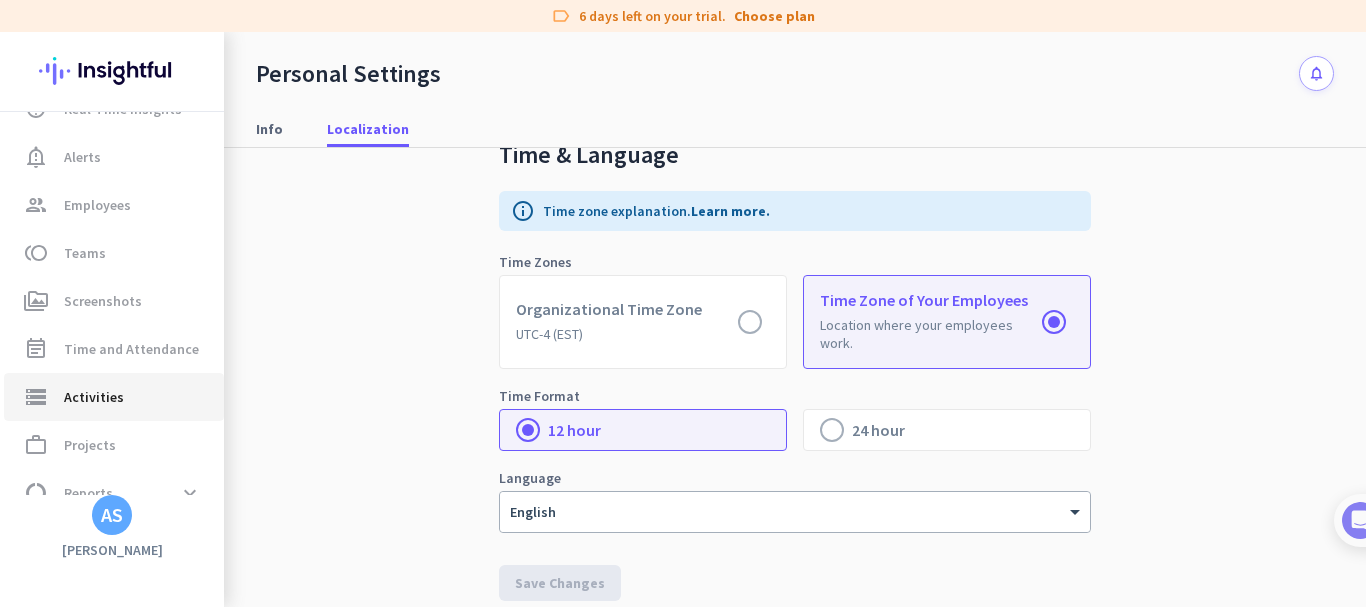 scroll, scrollTop: 0, scrollLeft: 0, axis: both 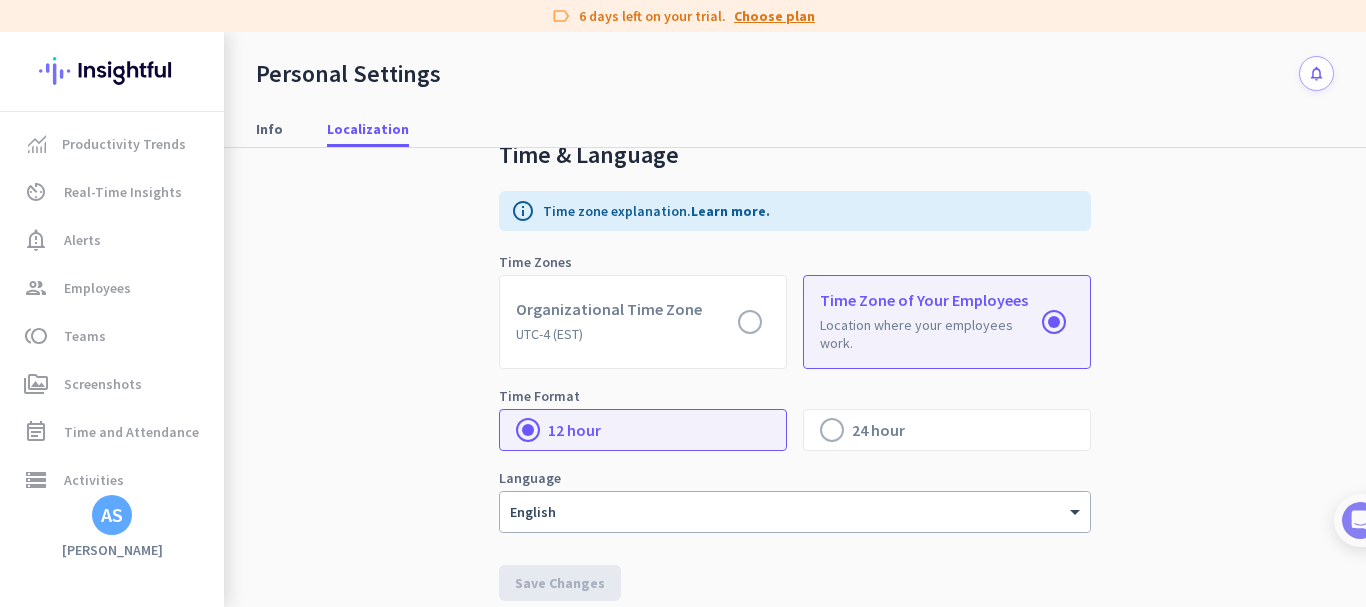 click on "Choose plan" 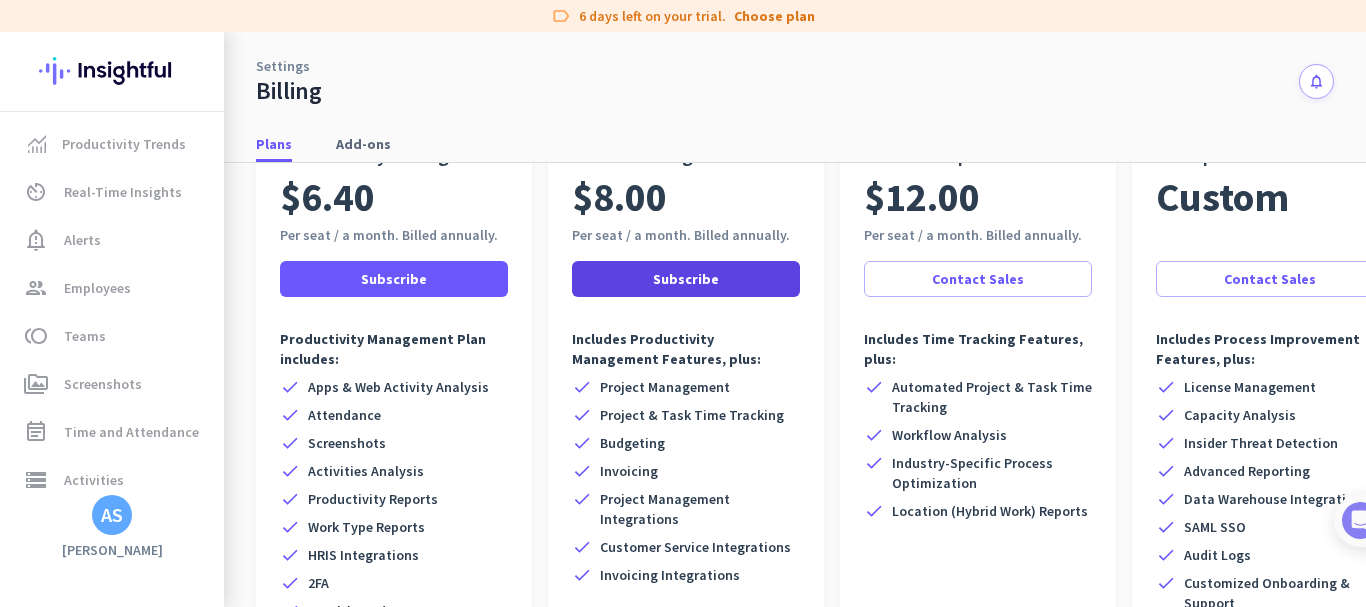scroll, scrollTop: 0, scrollLeft: 0, axis: both 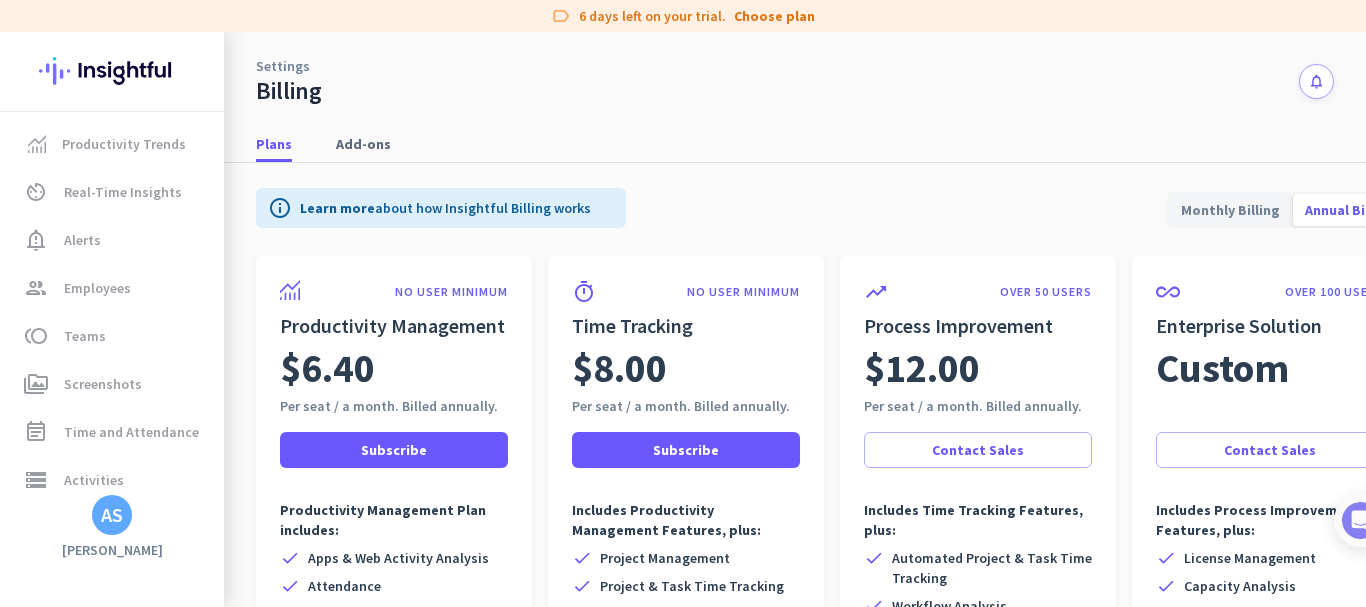 click on "Monthly Billing" at bounding box center [1230, 210] 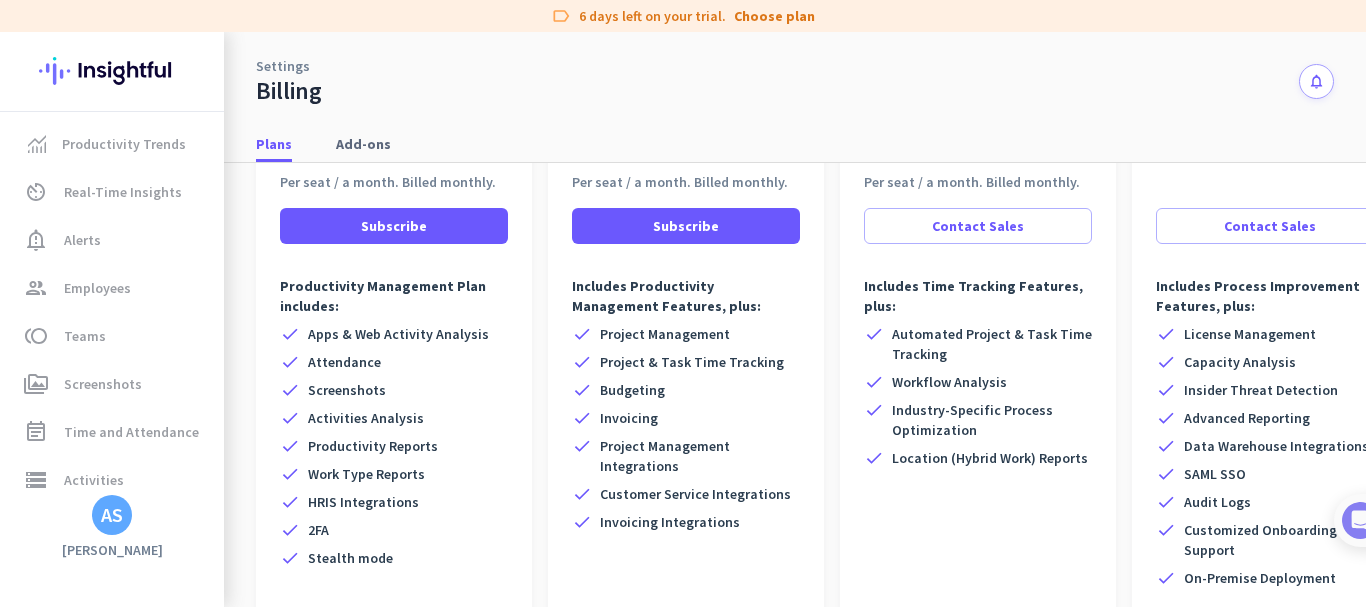 scroll, scrollTop: 0, scrollLeft: 0, axis: both 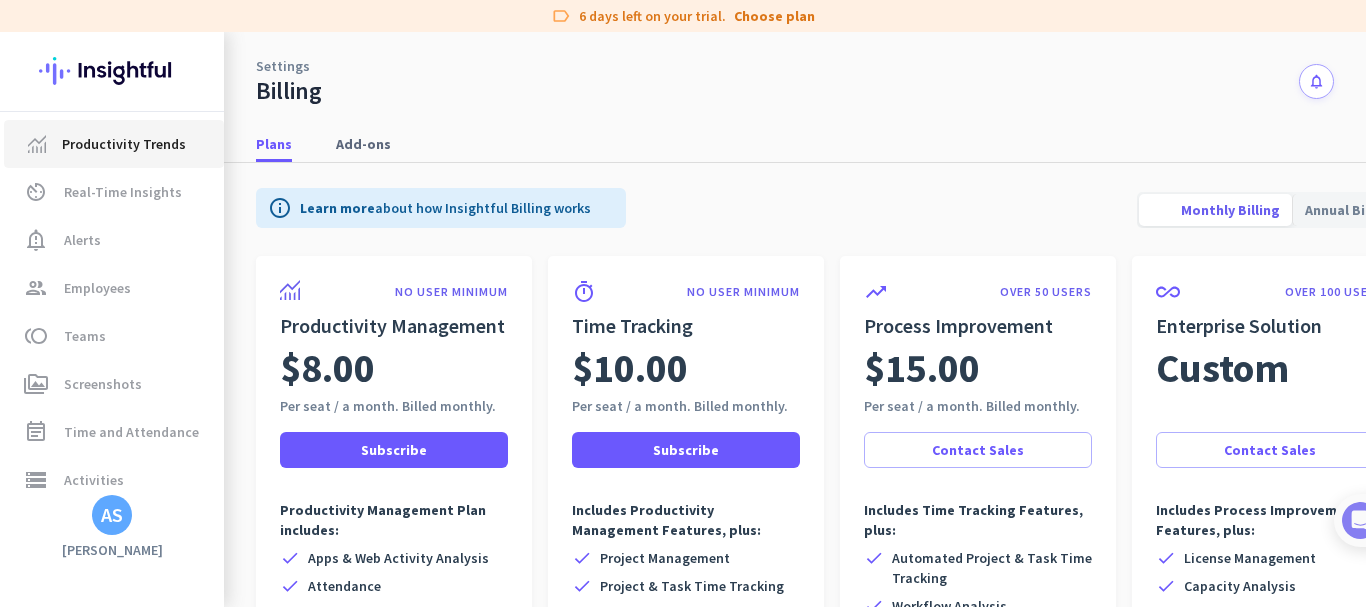 click on "Productivity Trends" 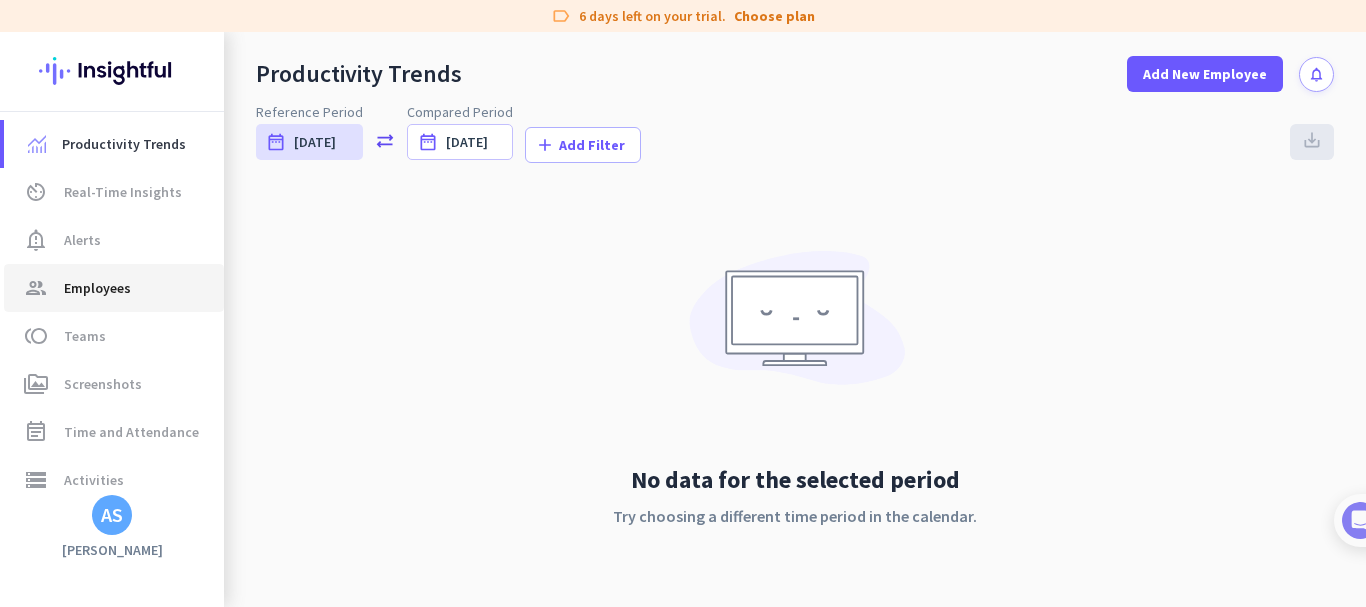 click on "Employees" 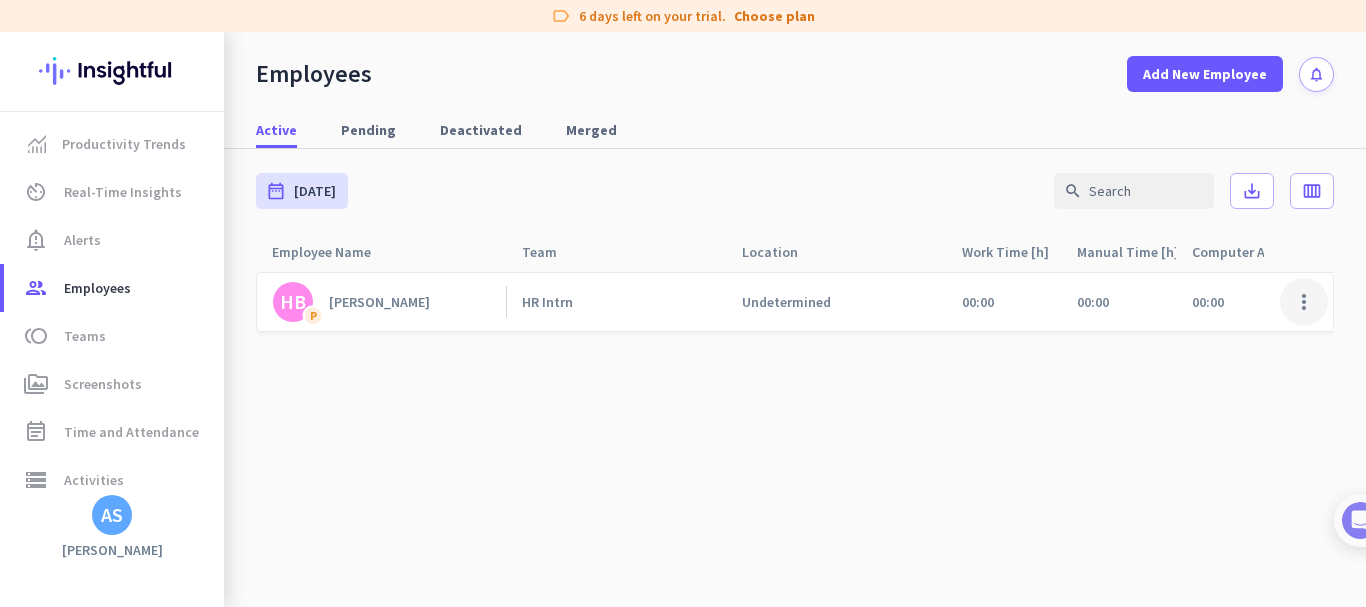 click 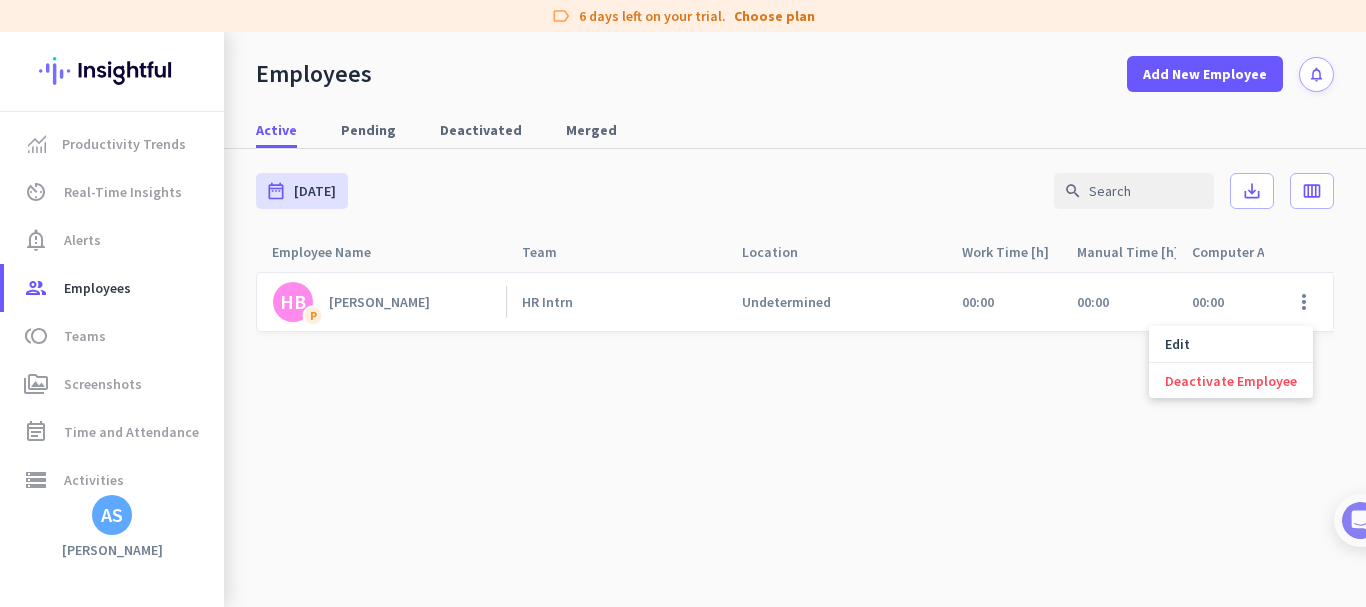 click at bounding box center (683, 303) 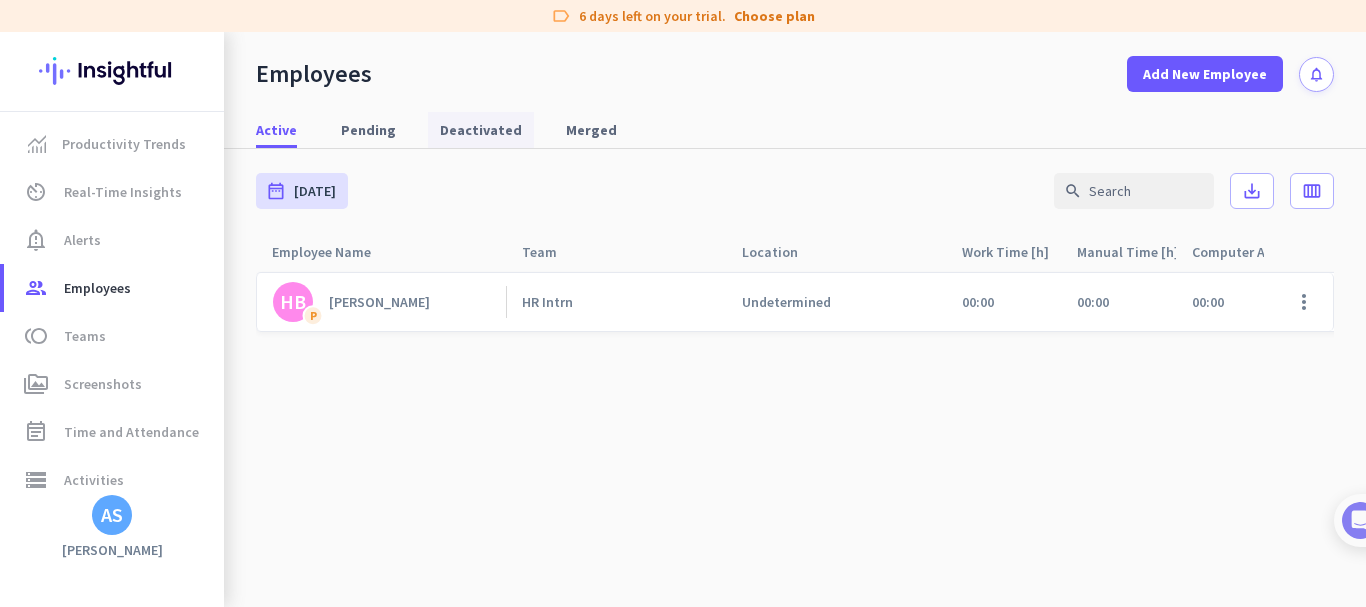 click on "Deactivated" at bounding box center (481, 130) 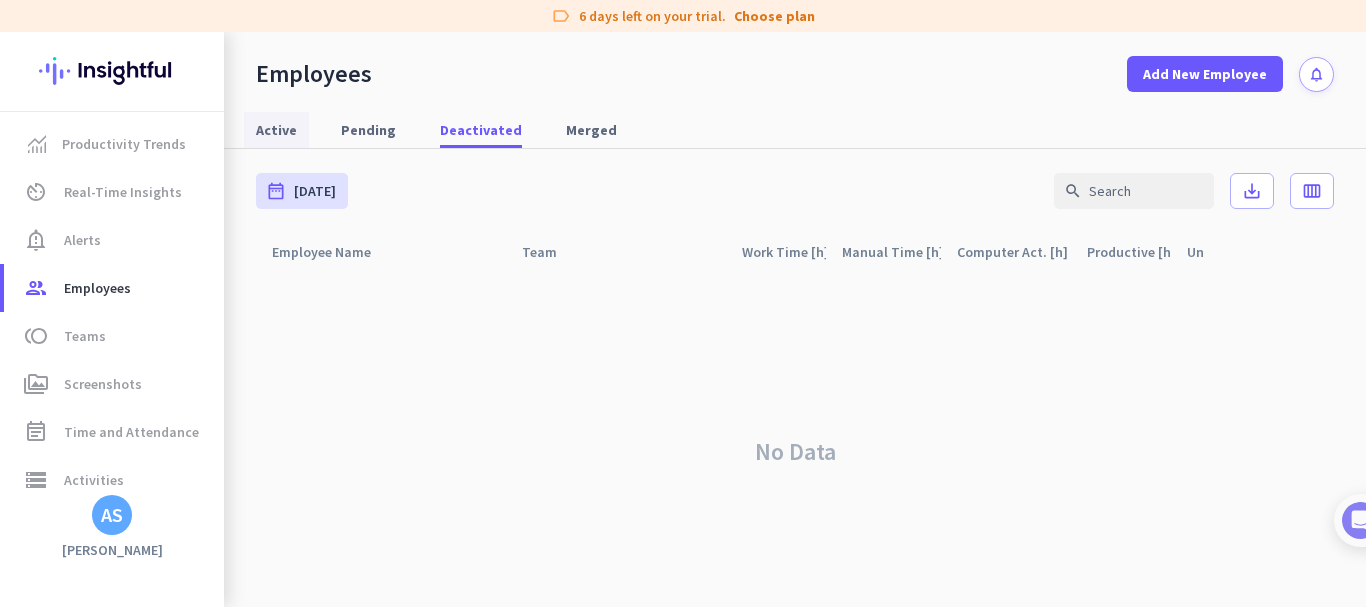 click on "Active" at bounding box center (276, 130) 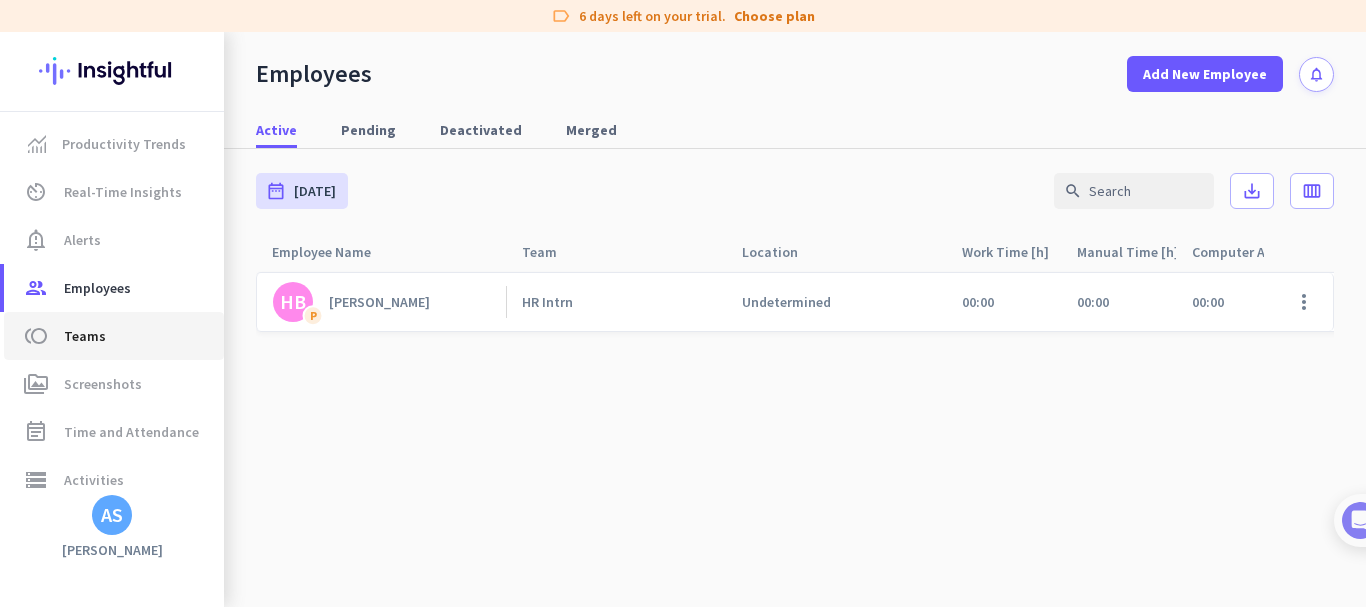 click on "toll  Teams" 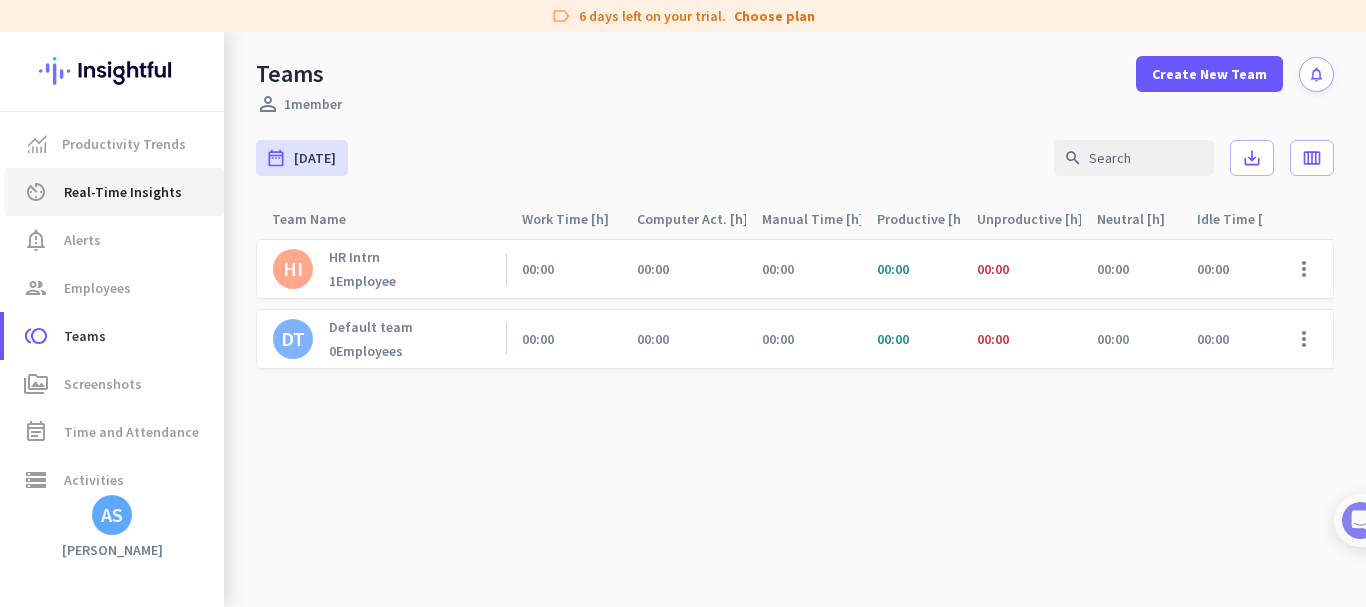 click on "av_timer  Real-Time Insights" 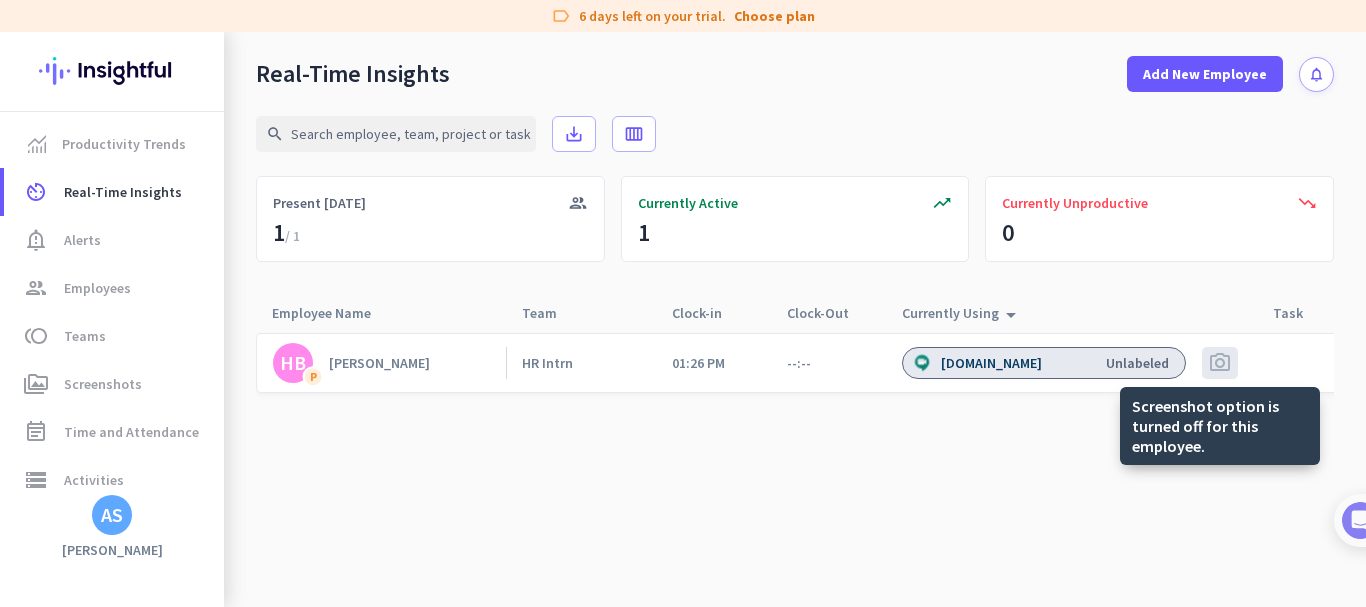 click on "photo_camera" 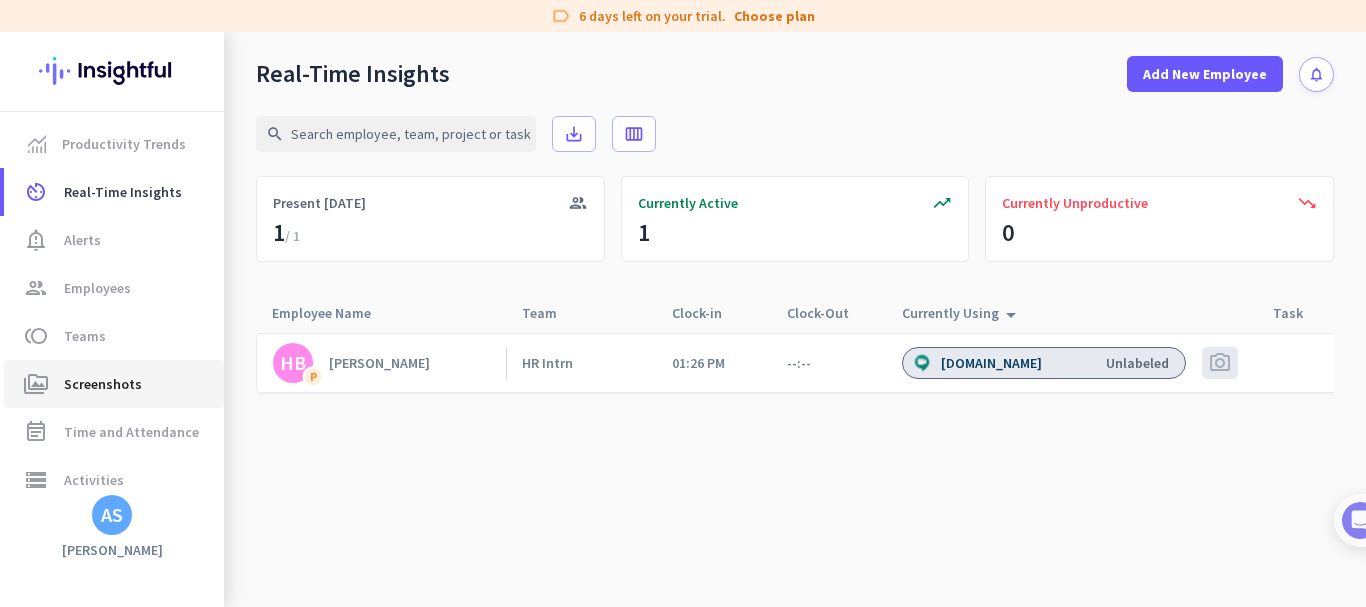 click on "perm_media  Screenshots" 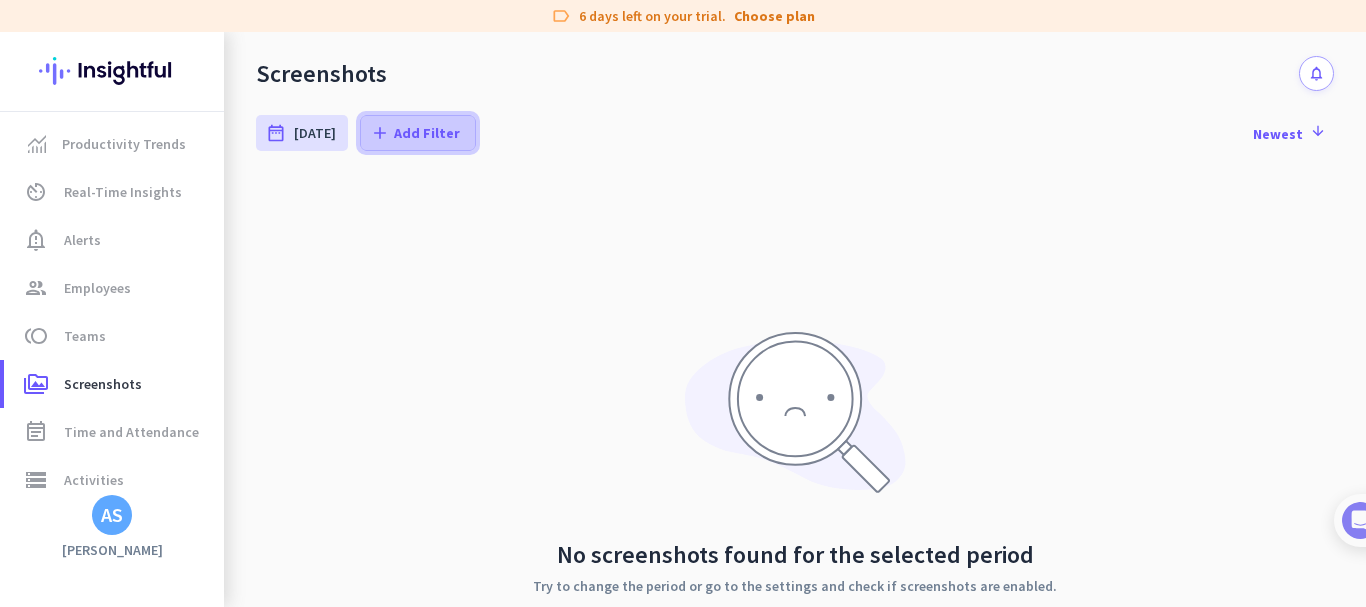 click 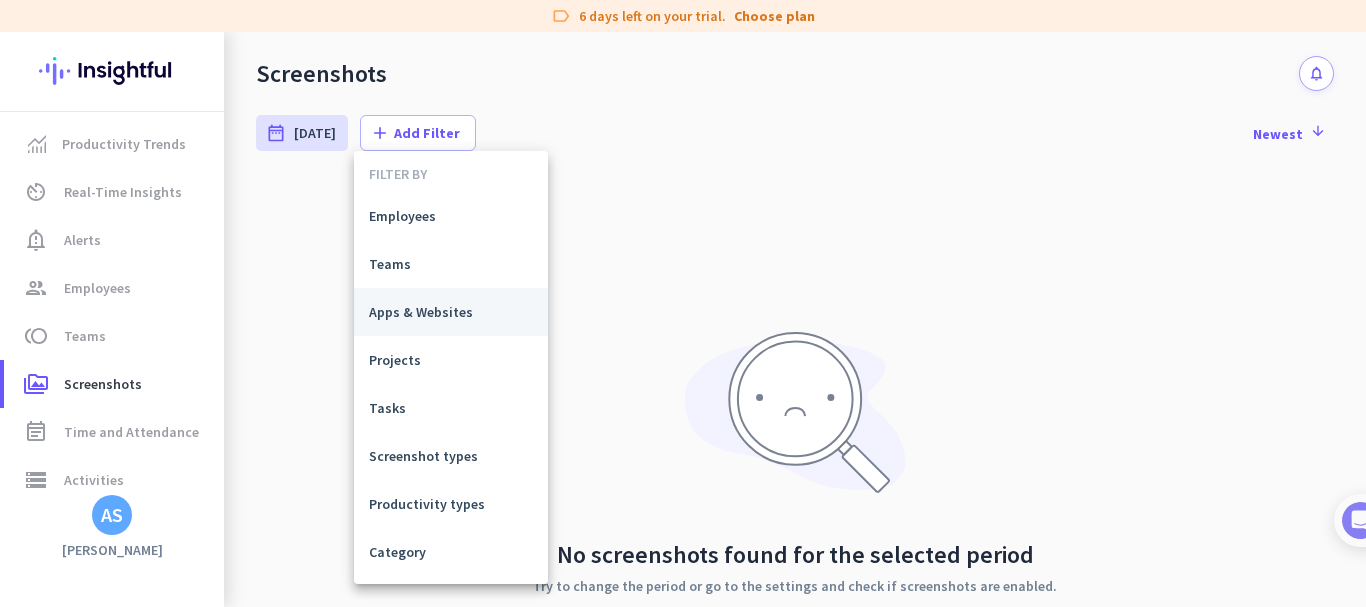 click on "Apps & Websites" at bounding box center [451, 312] 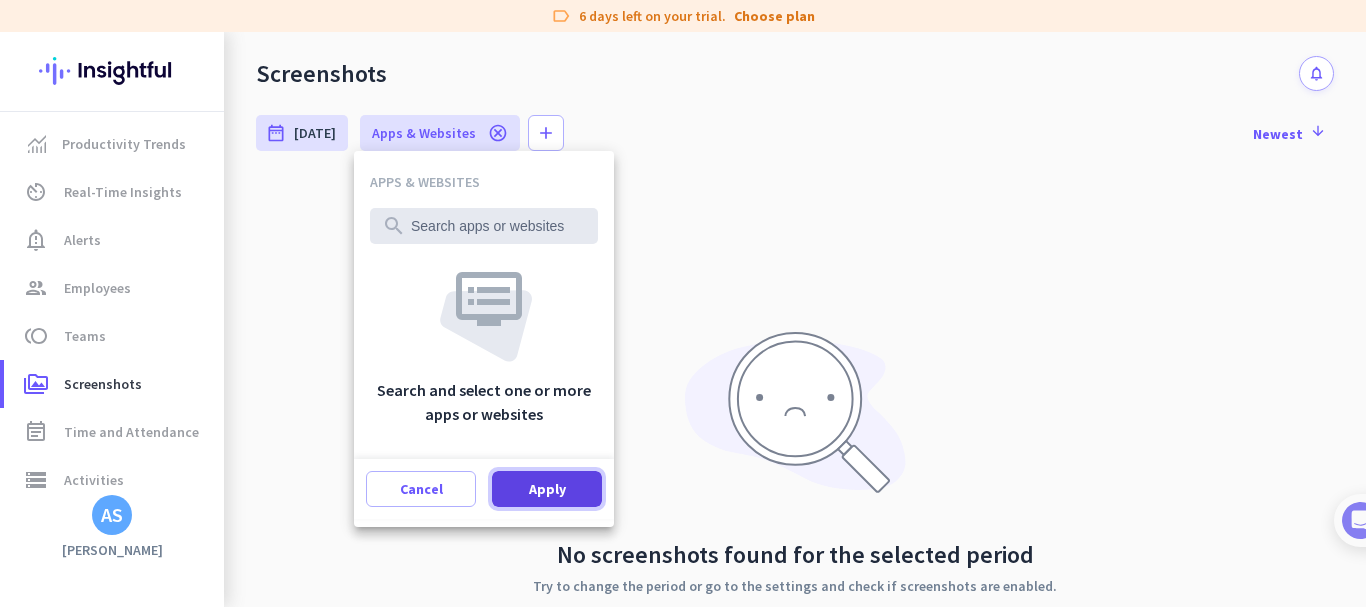 click at bounding box center [547, 489] 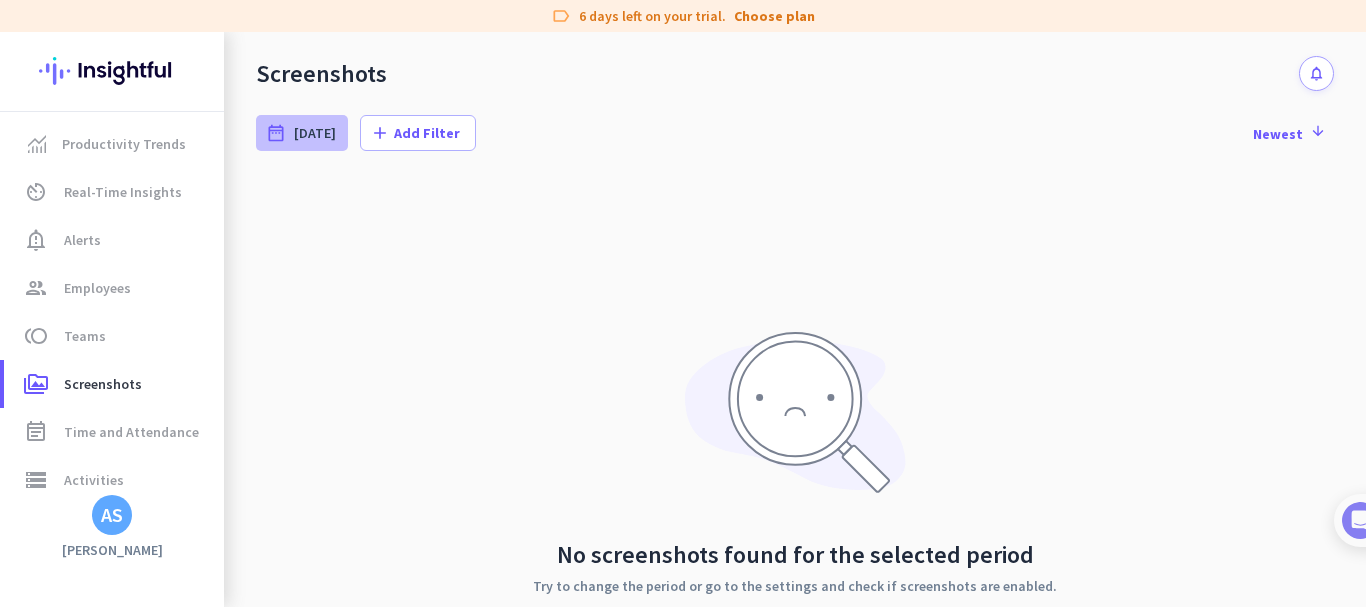 click on "date_range [DATE]" 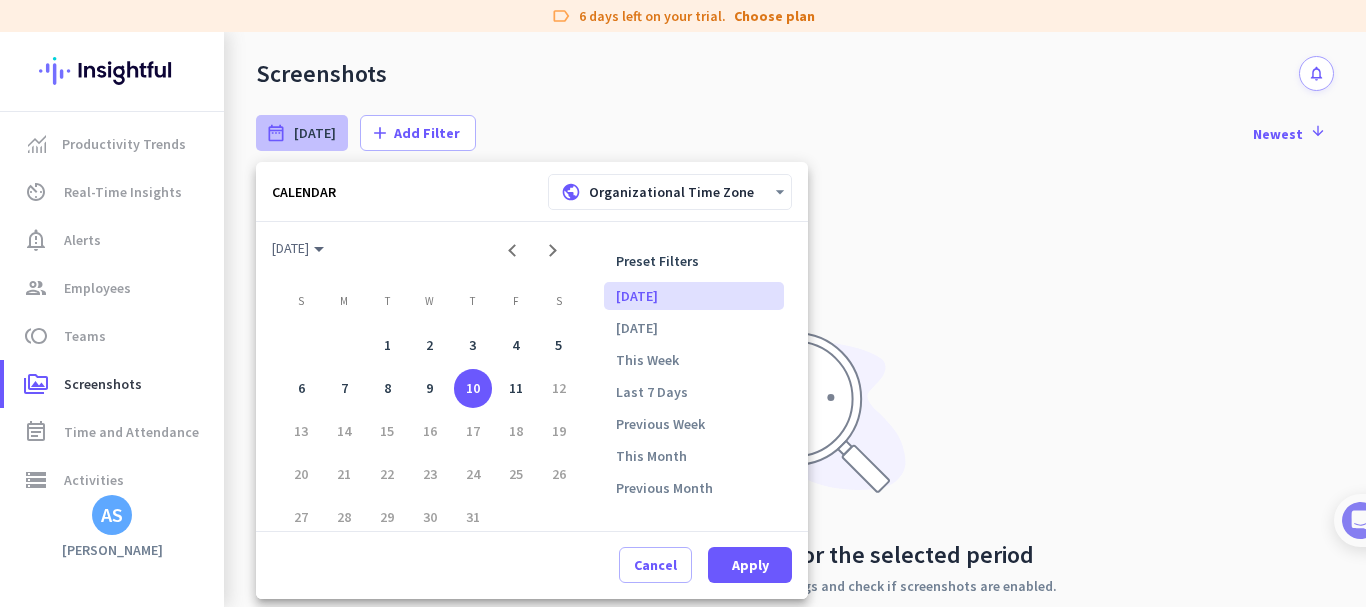 click at bounding box center (683, 303) 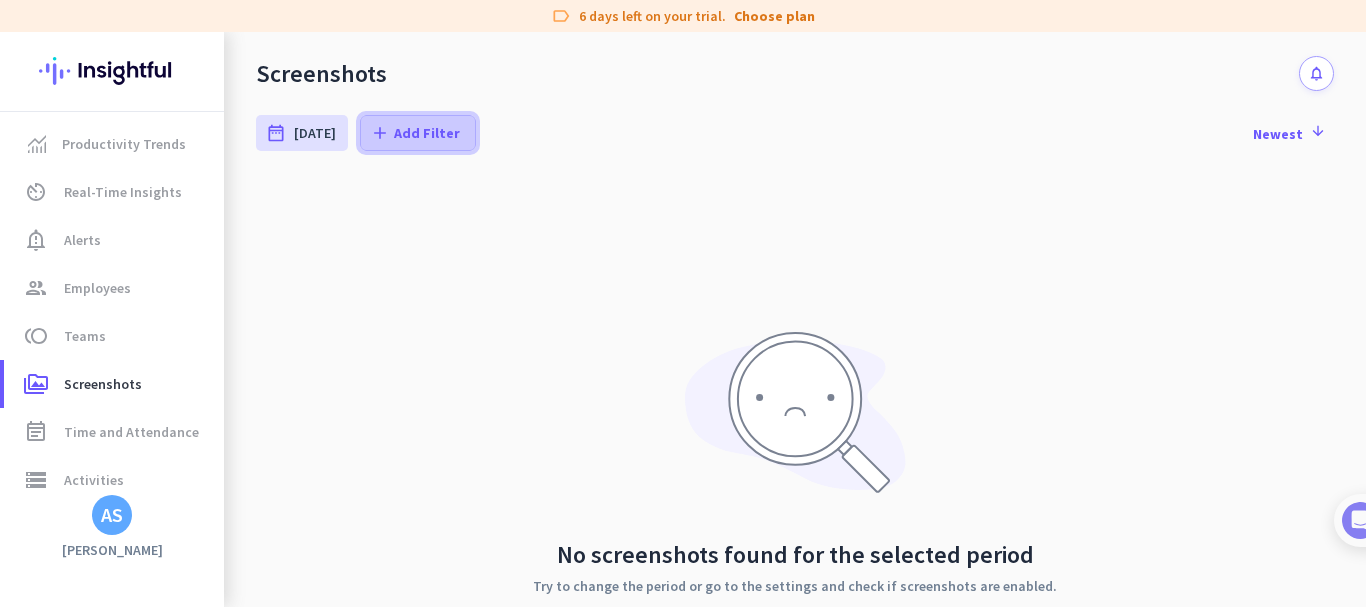 click on "Add Filter" 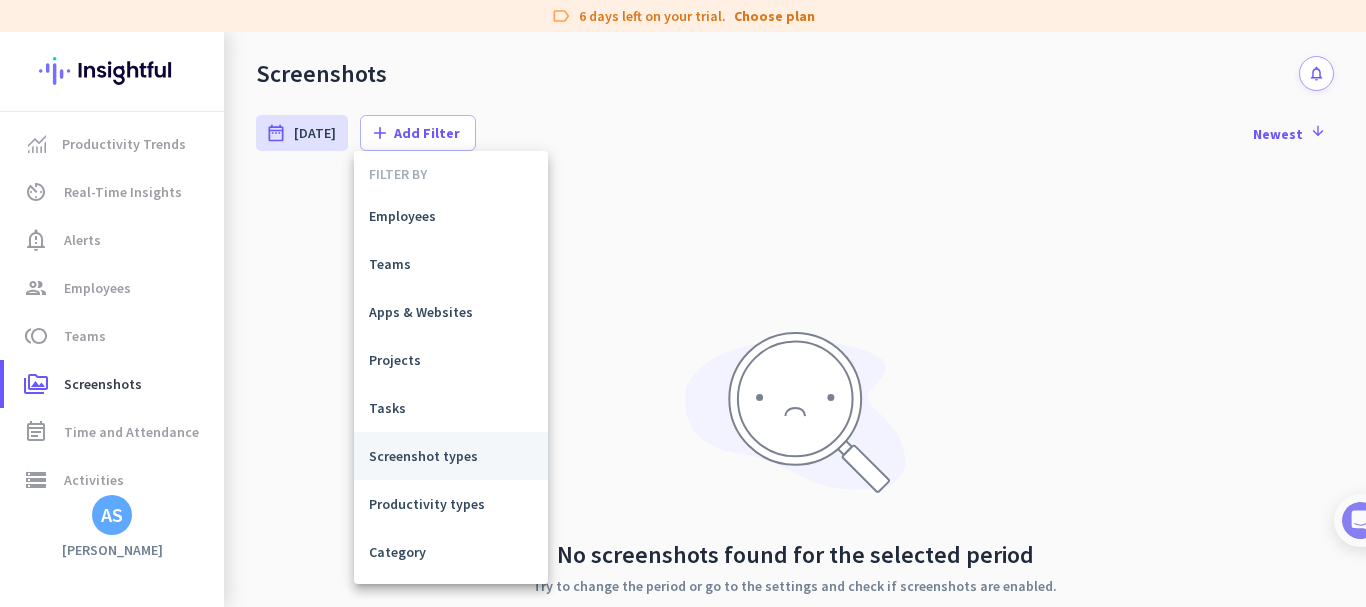 click on "Screenshot types" at bounding box center (451, 456) 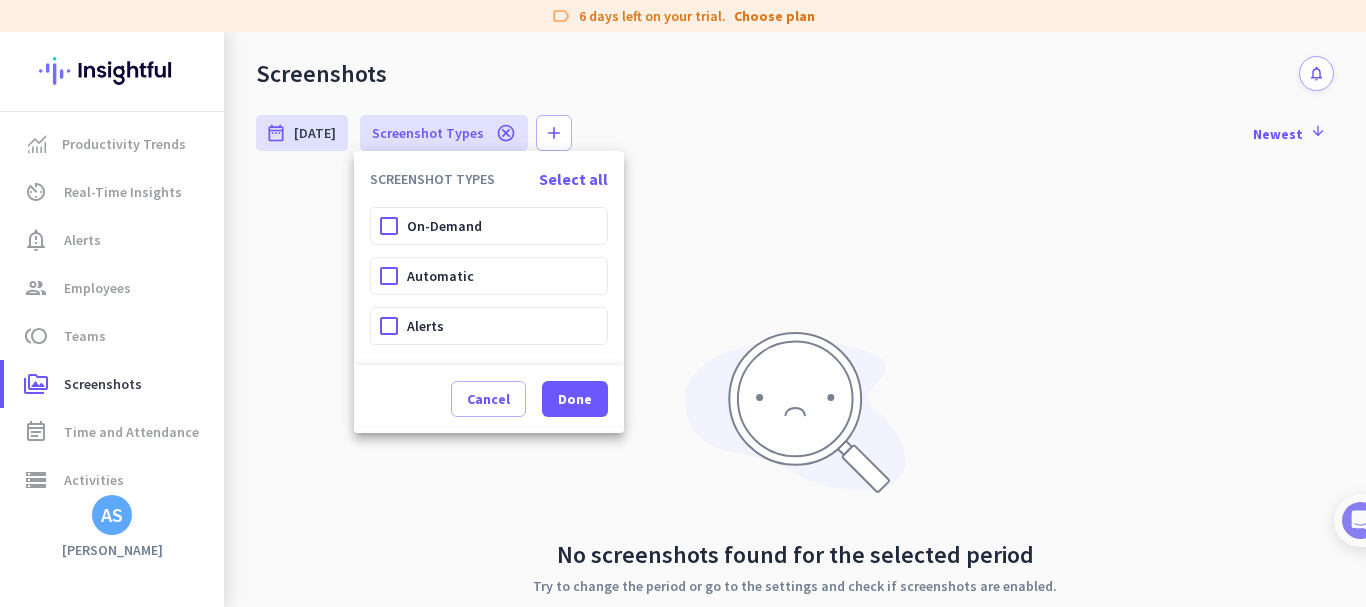 click on "Automatic" at bounding box center [489, 276] 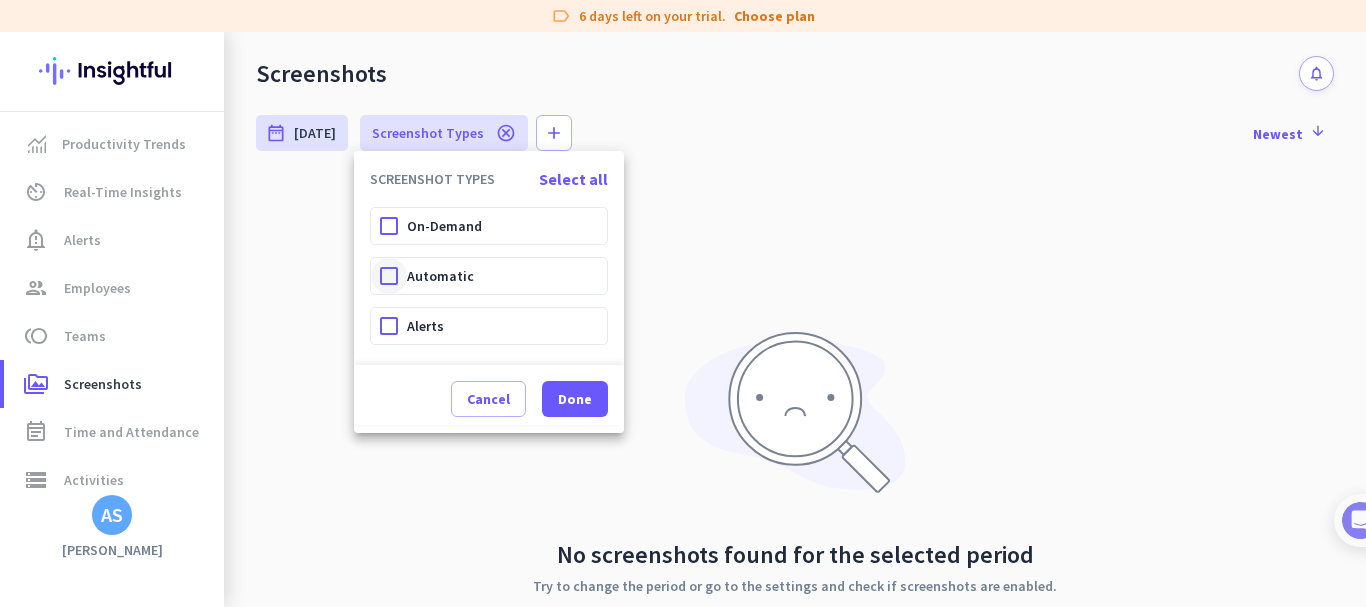 click at bounding box center [389, 276] 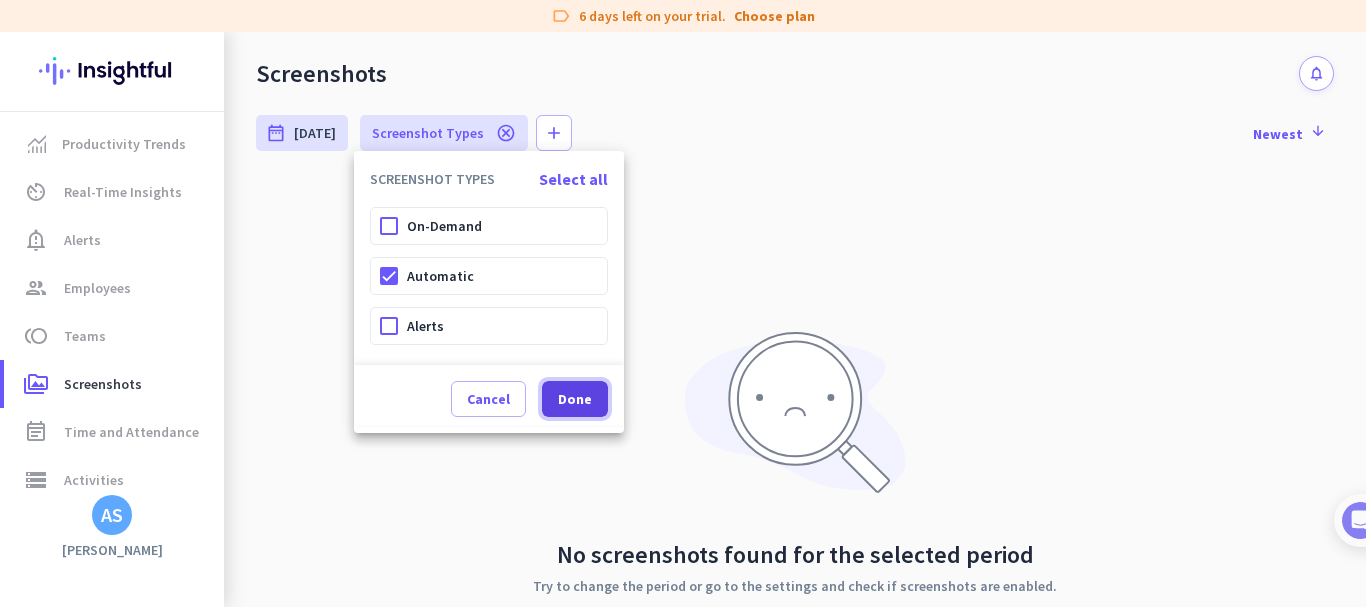 click on "Done" at bounding box center [575, 399] 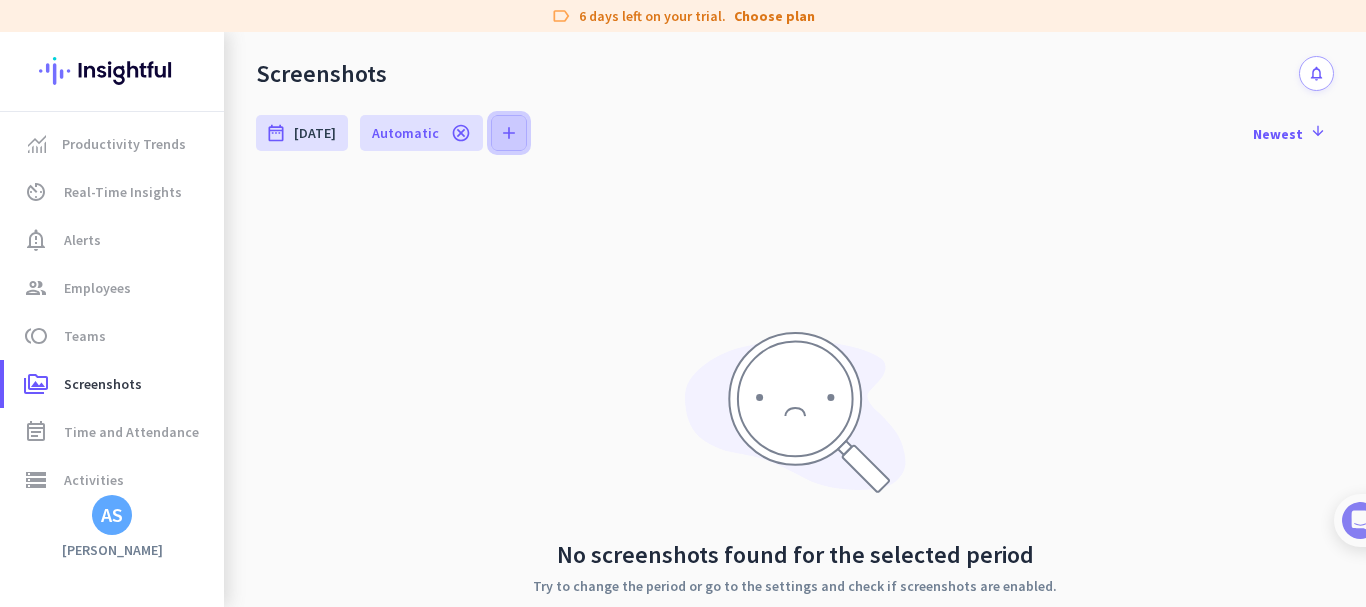 click on "add" 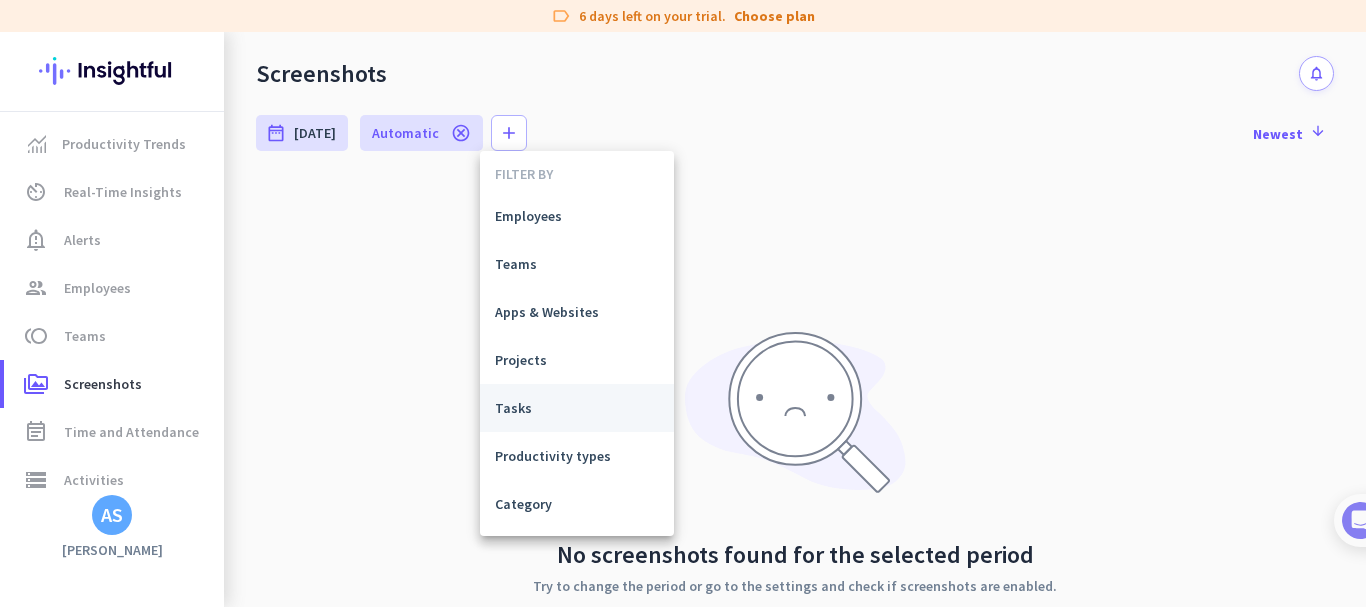 click on "Tasks" at bounding box center (577, 408) 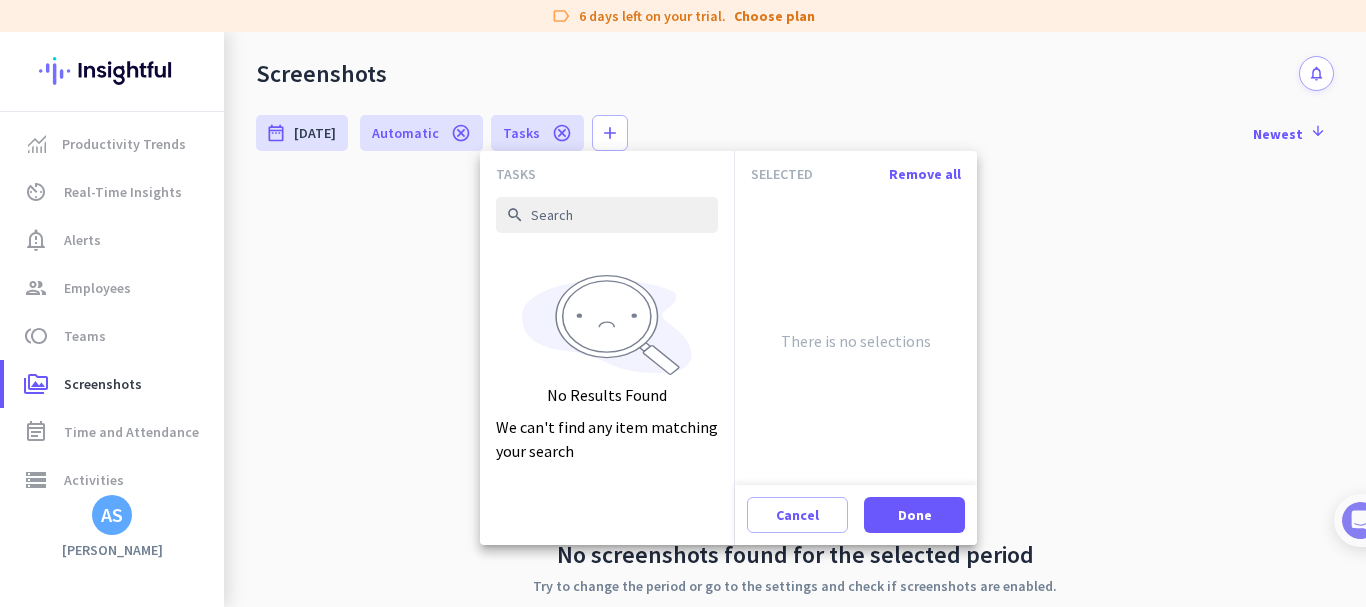 click at bounding box center [683, 303] 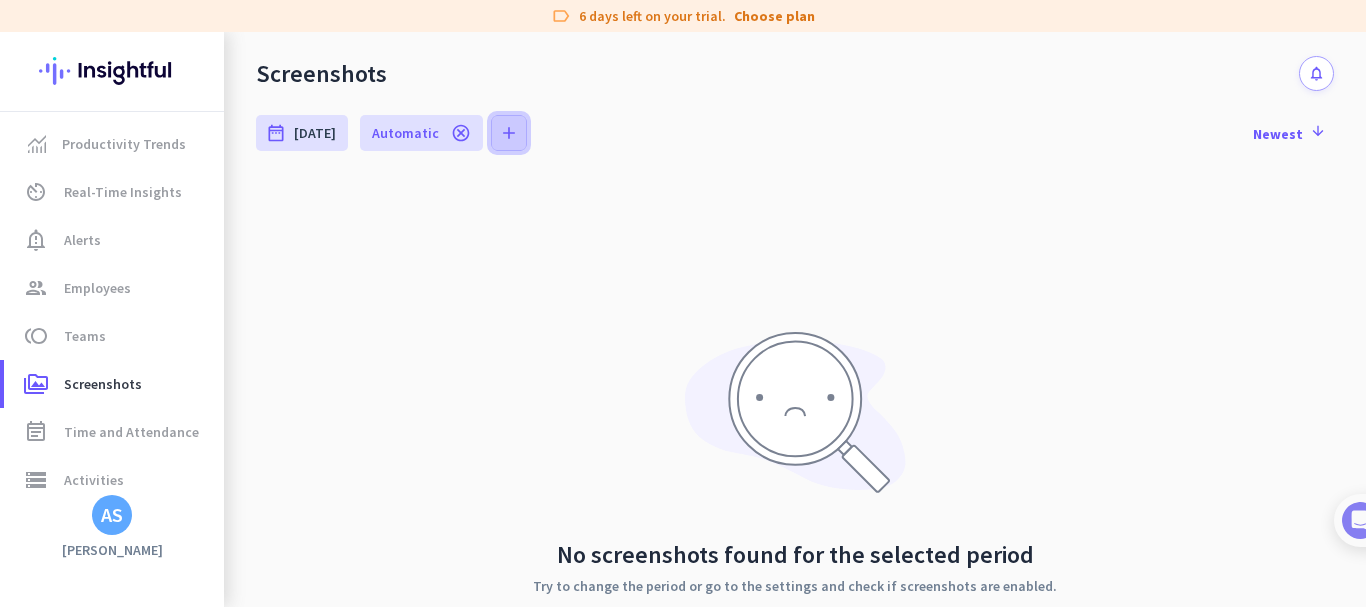 click on "add" 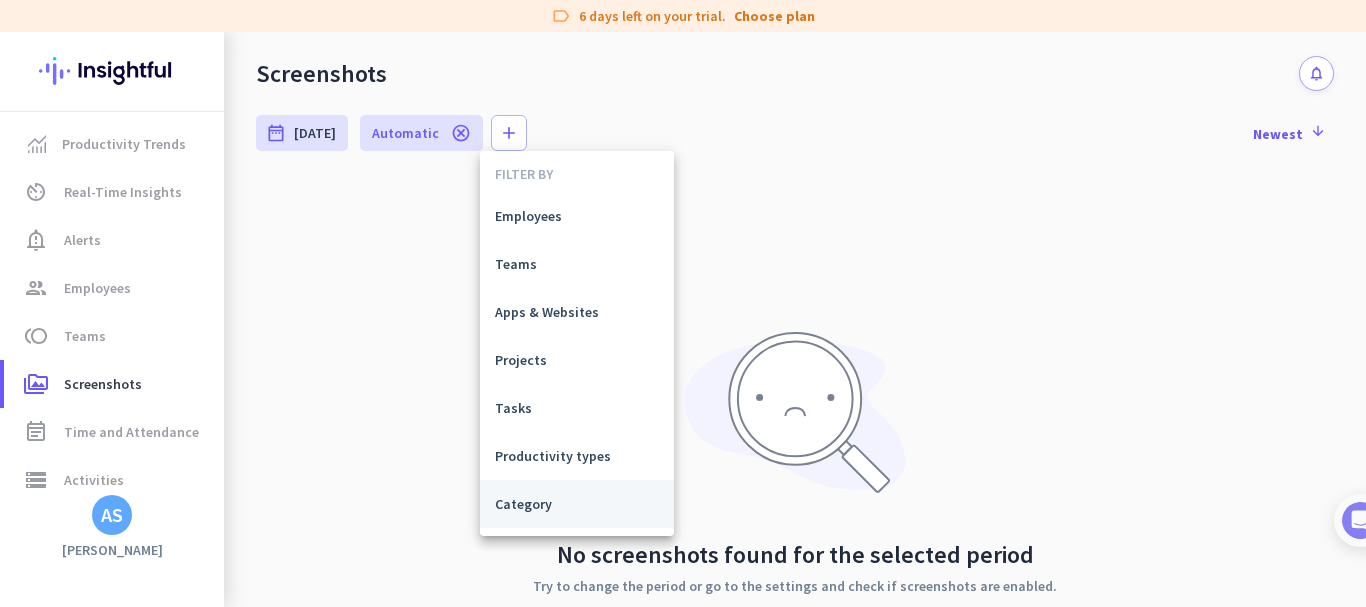click on "Category" at bounding box center [577, 504] 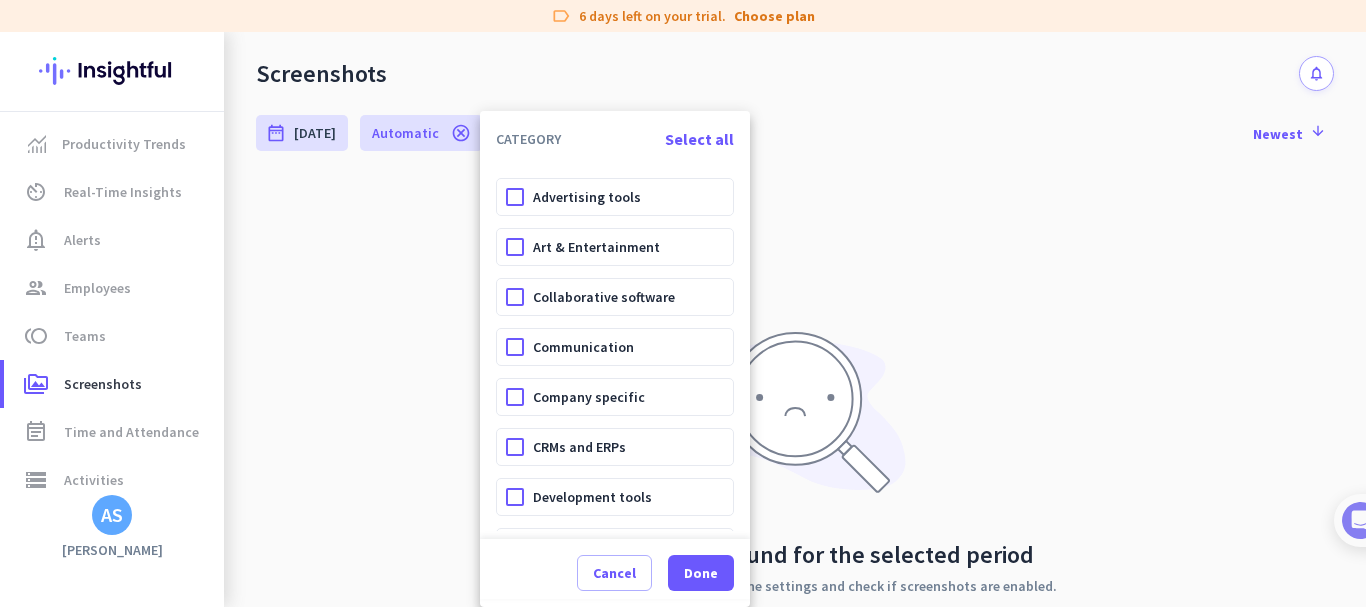 scroll, scrollTop: 0, scrollLeft: 0, axis: both 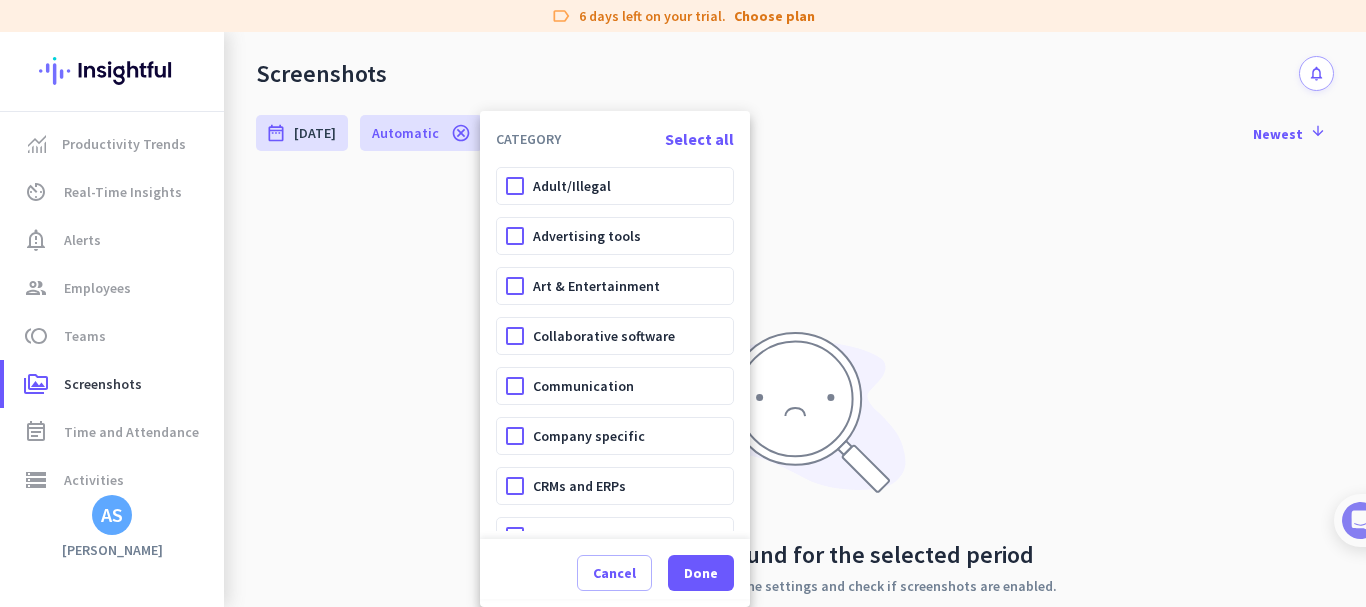 click at bounding box center (683, 303) 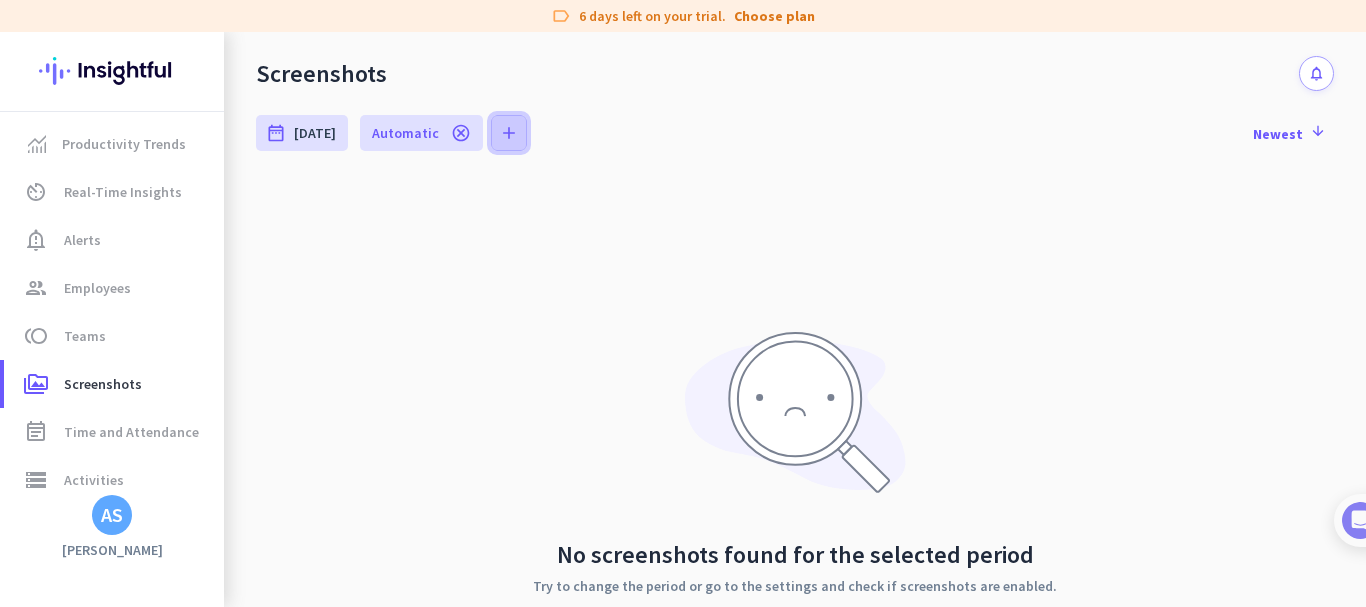 click on "add" 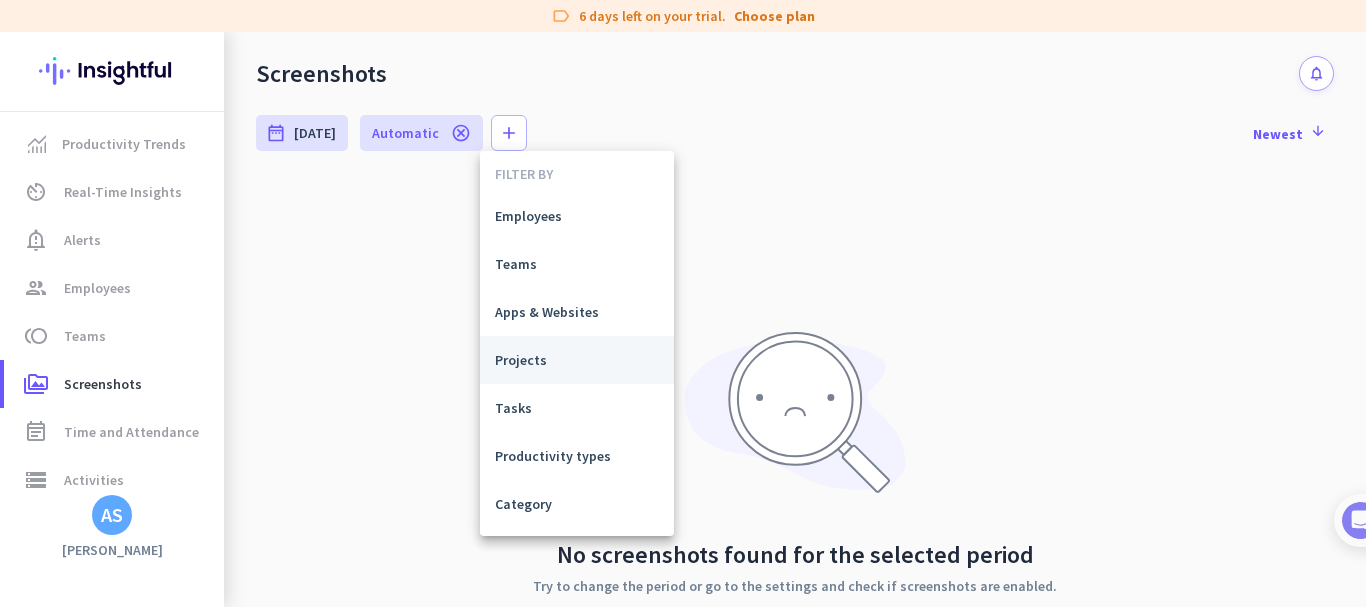 click on "Projects" at bounding box center (577, 360) 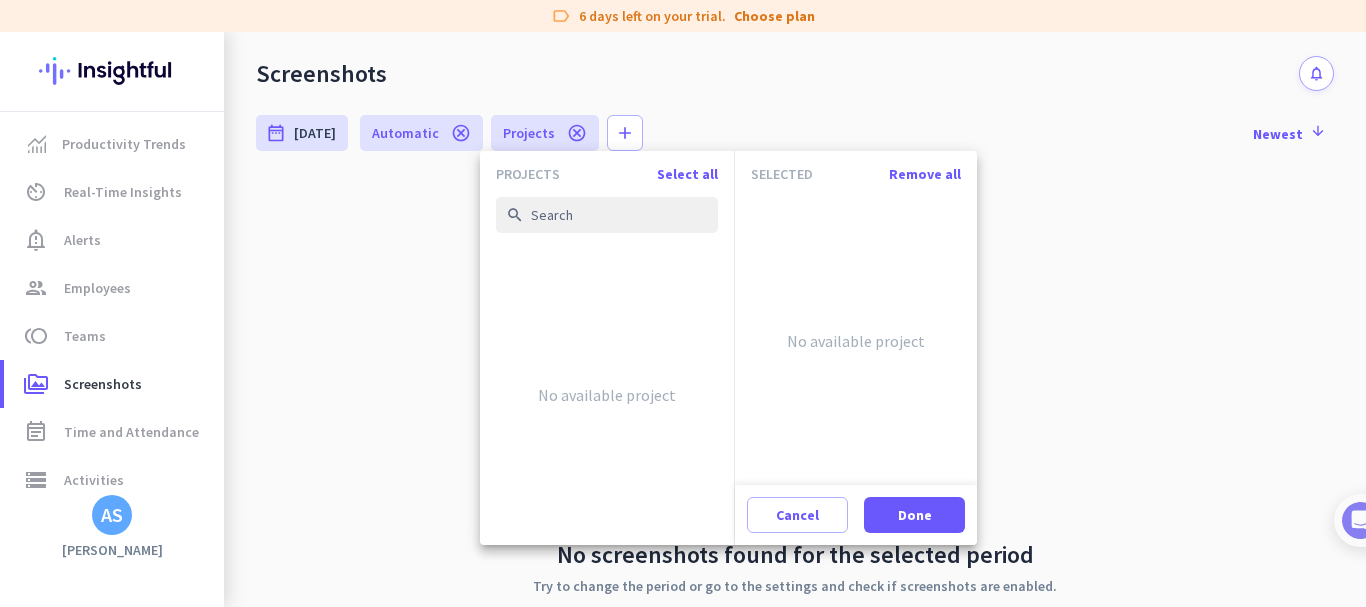 click at bounding box center (683, 303) 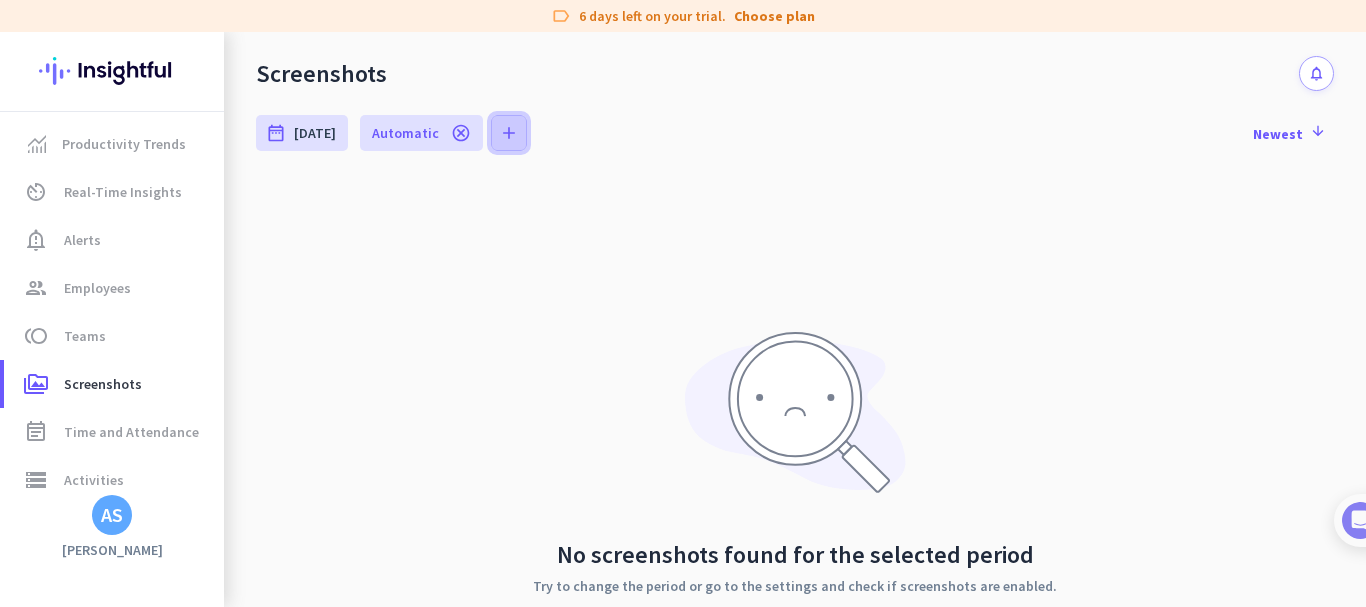 click on "add" 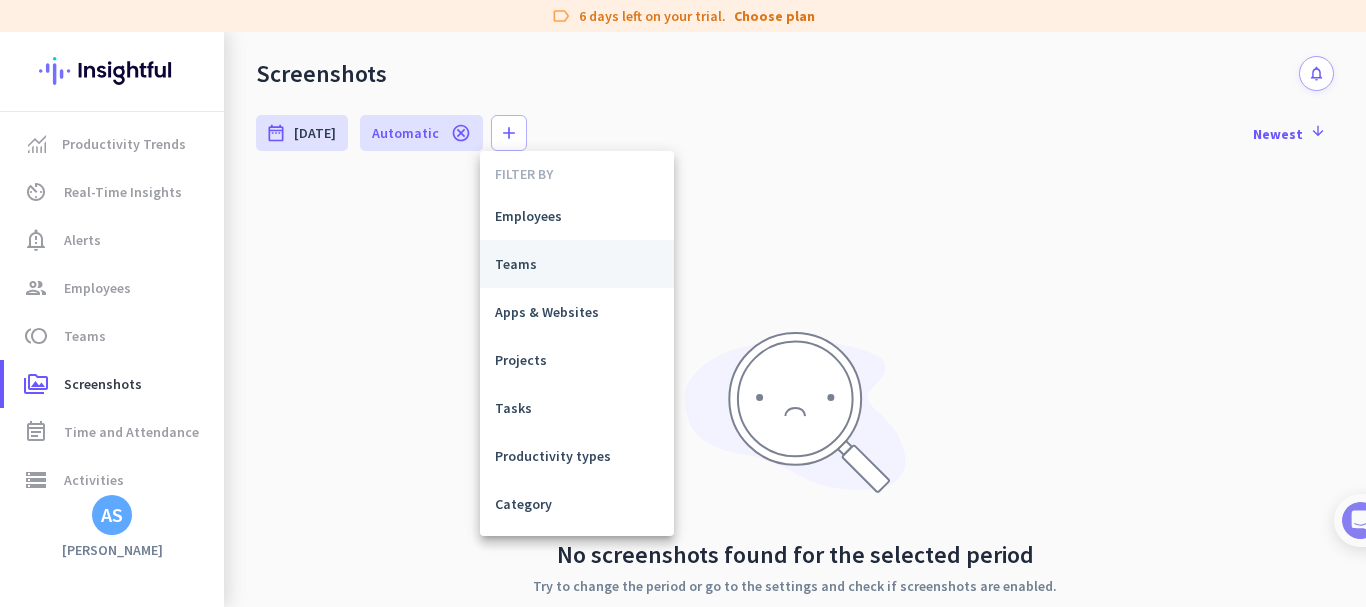 click on "Teams" at bounding box center (577, 264) 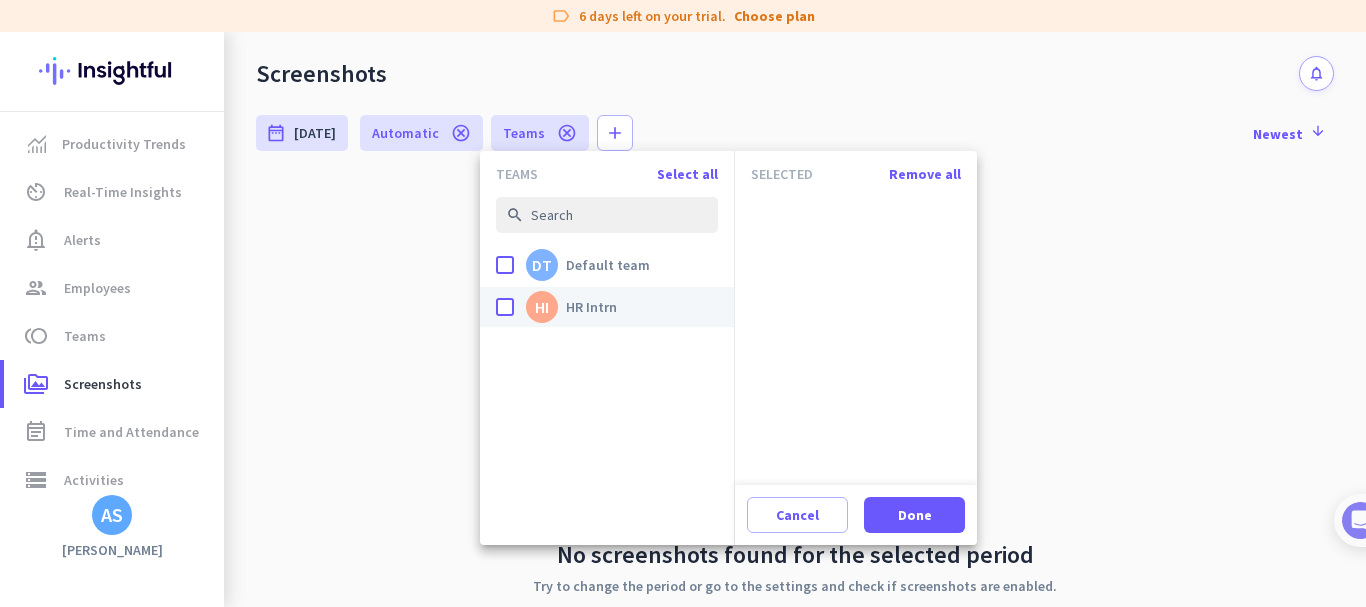 click on "done" at bounding box center [505, 307] 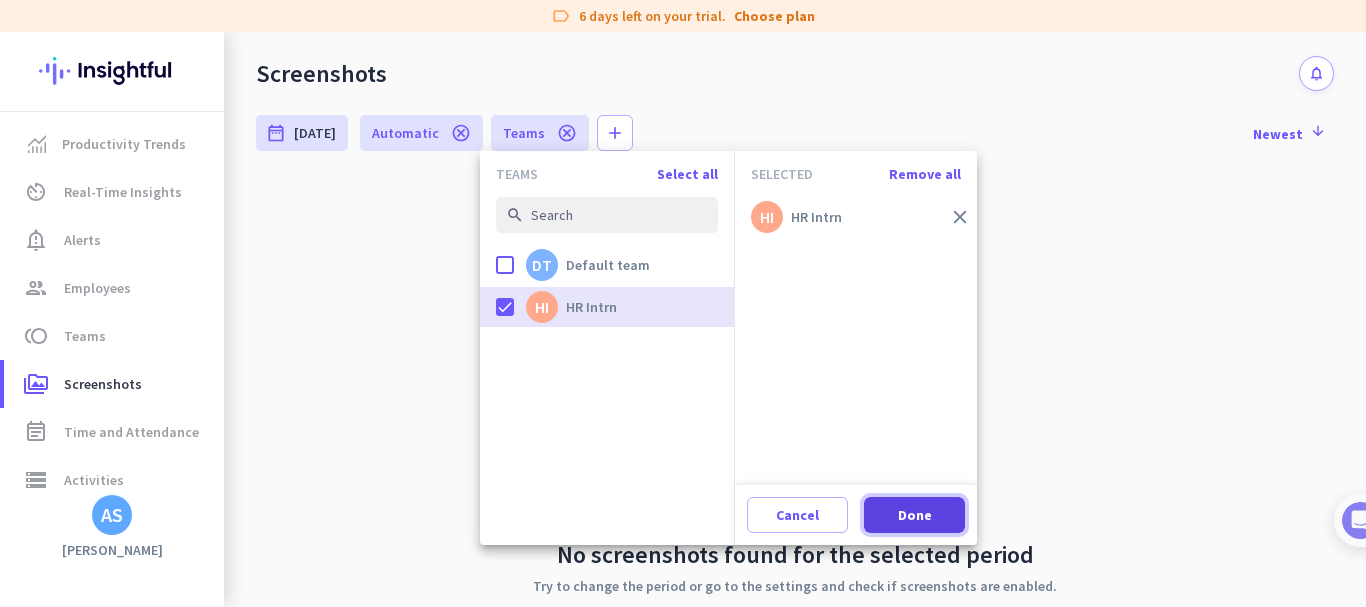 click on "Done" at bounding box center [915, 515] 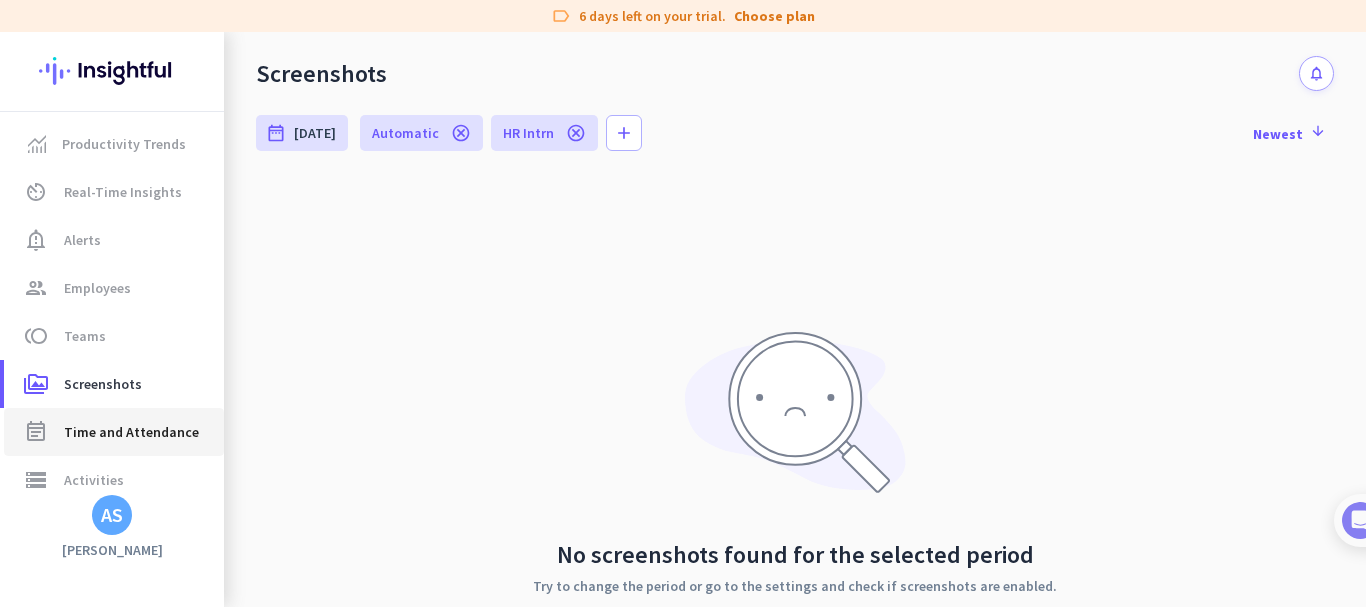 click on "event_note  Time and Attendance" 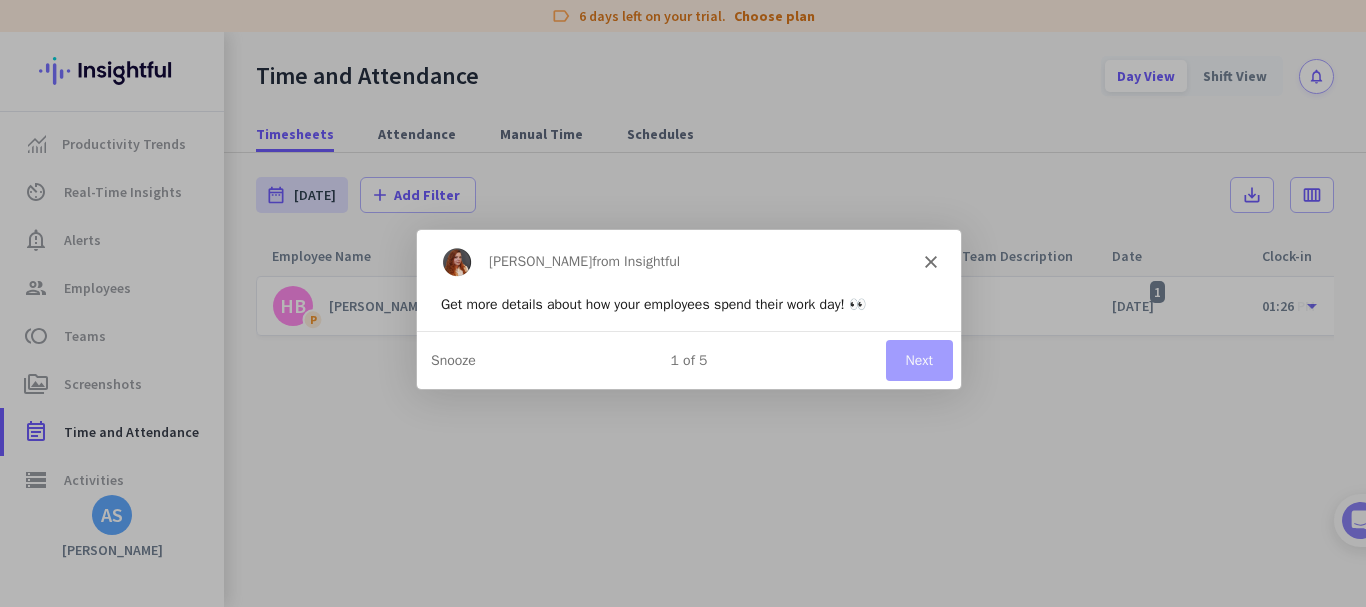 scroll, scrollTop: 0, scrollLeft: 0, axis: both 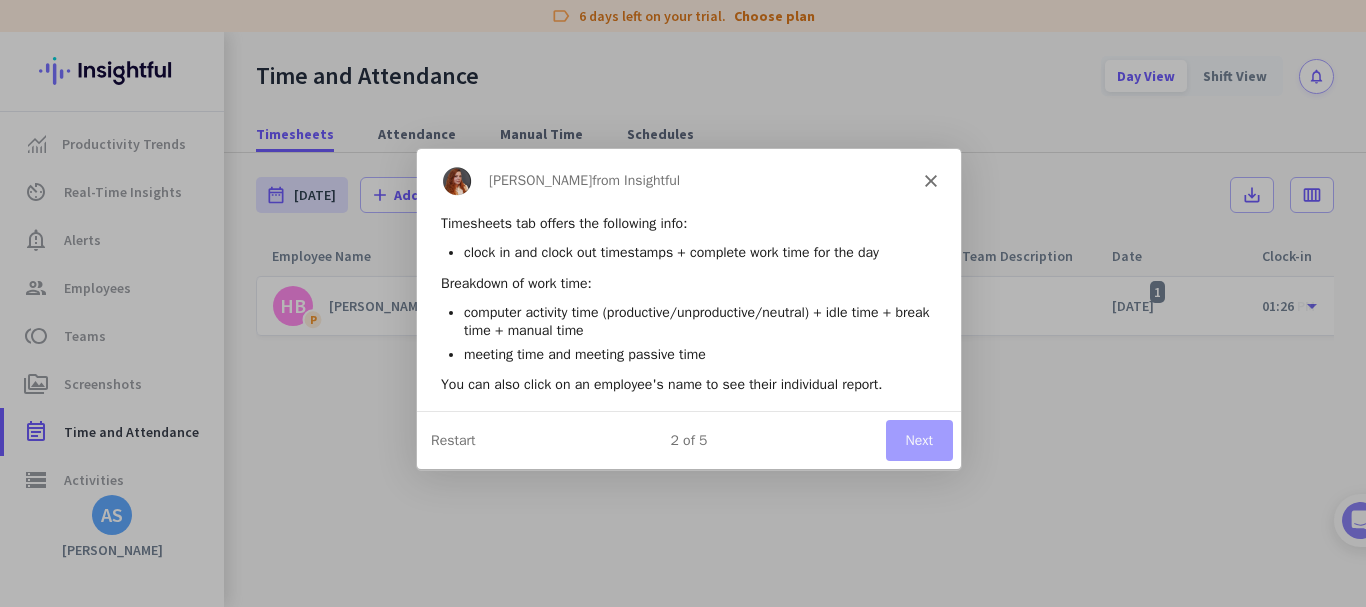 click on "Next" at bounding box center [918, 439] 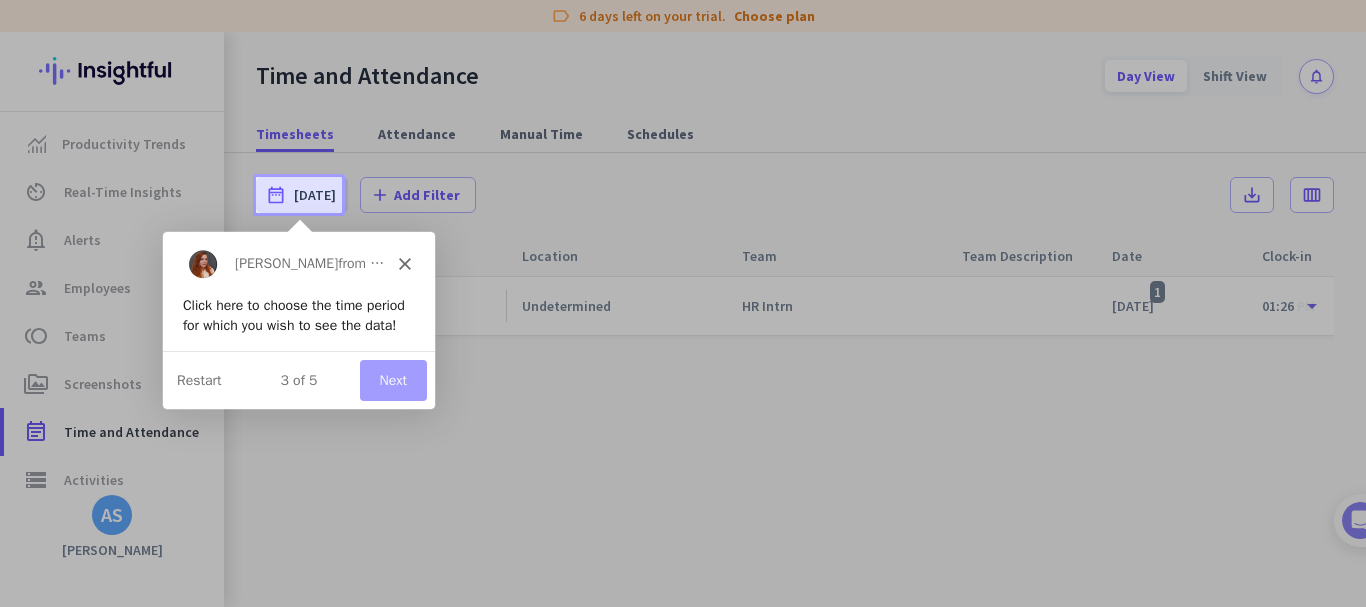scroll, scrollTop: 0, scrollLeft: 0, axis: both 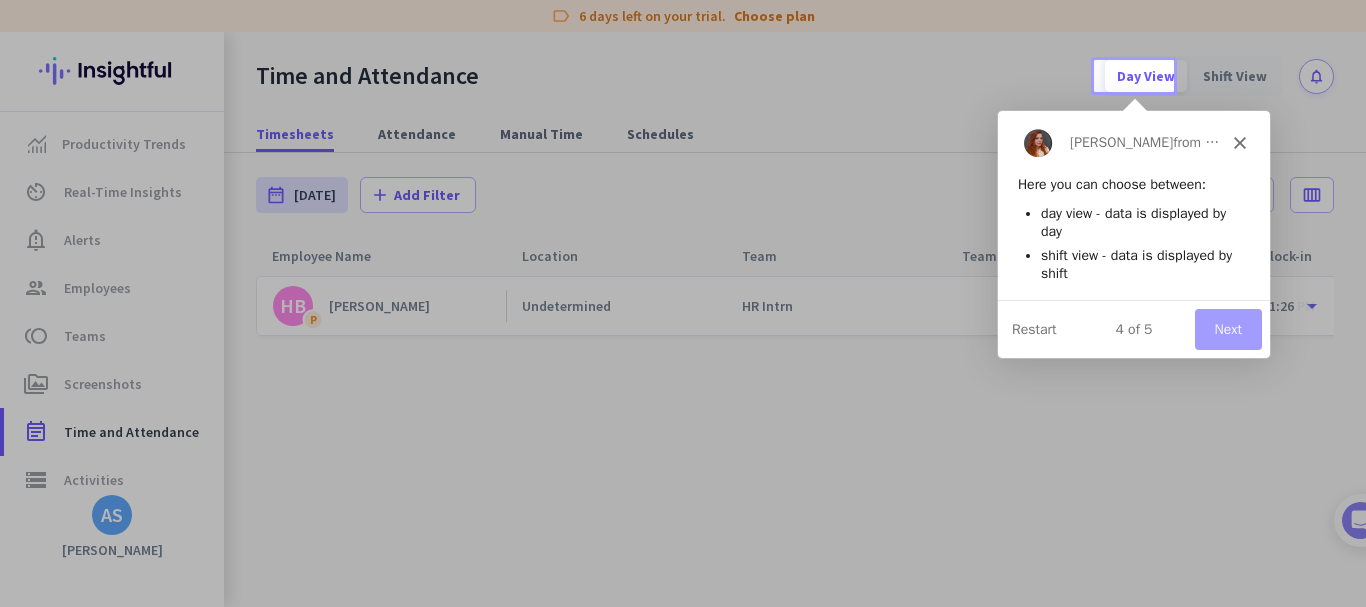 click at bounding box center (683, 303) 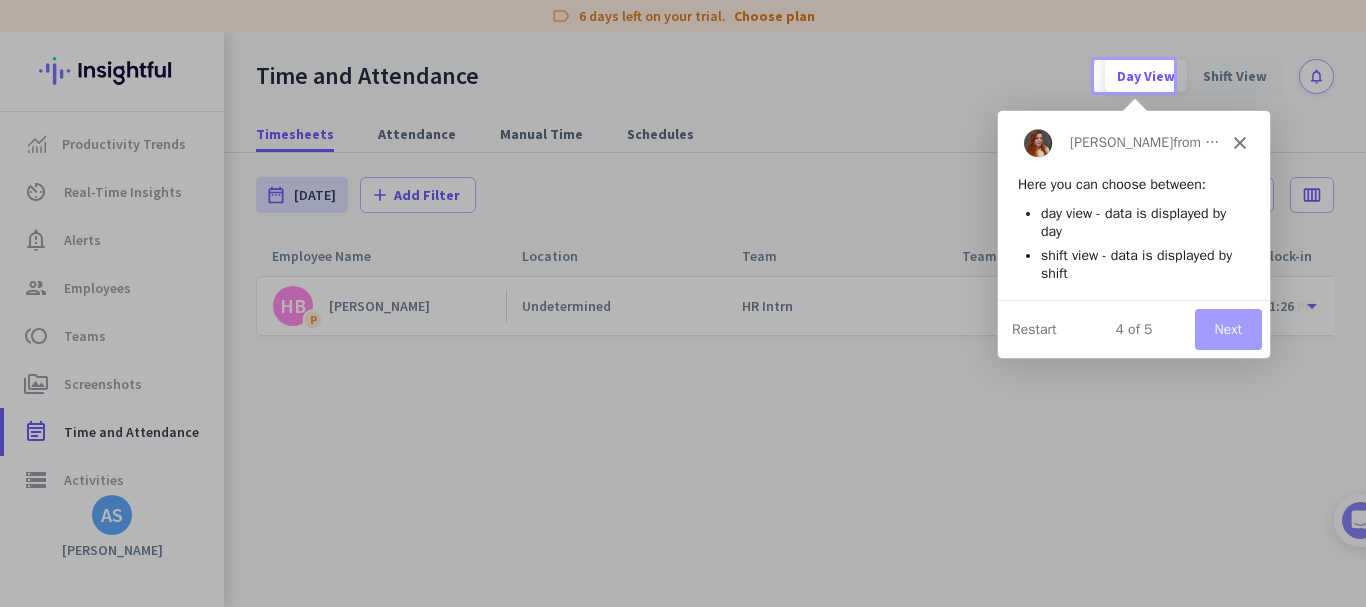 click on "Next" at bounding box center (1227, 328) 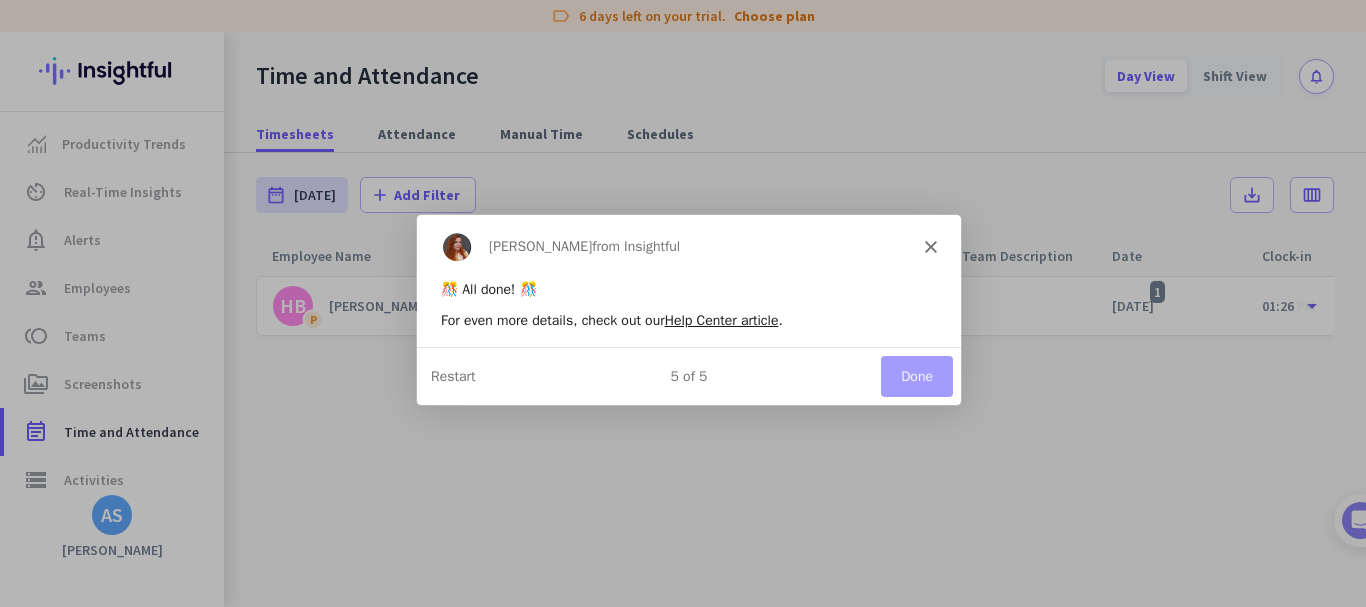 scroll, scrollTop: 0, scrollLeft: 0, axis: both 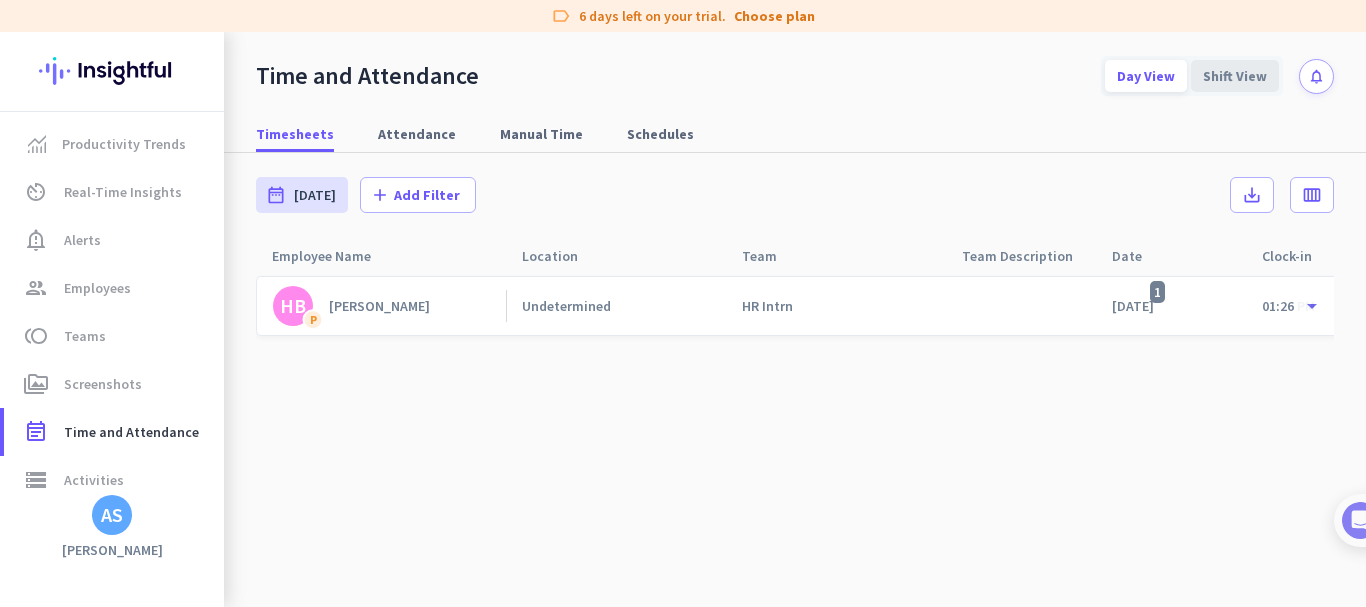 click on "Shift View" at bounding box center (1235, 76) 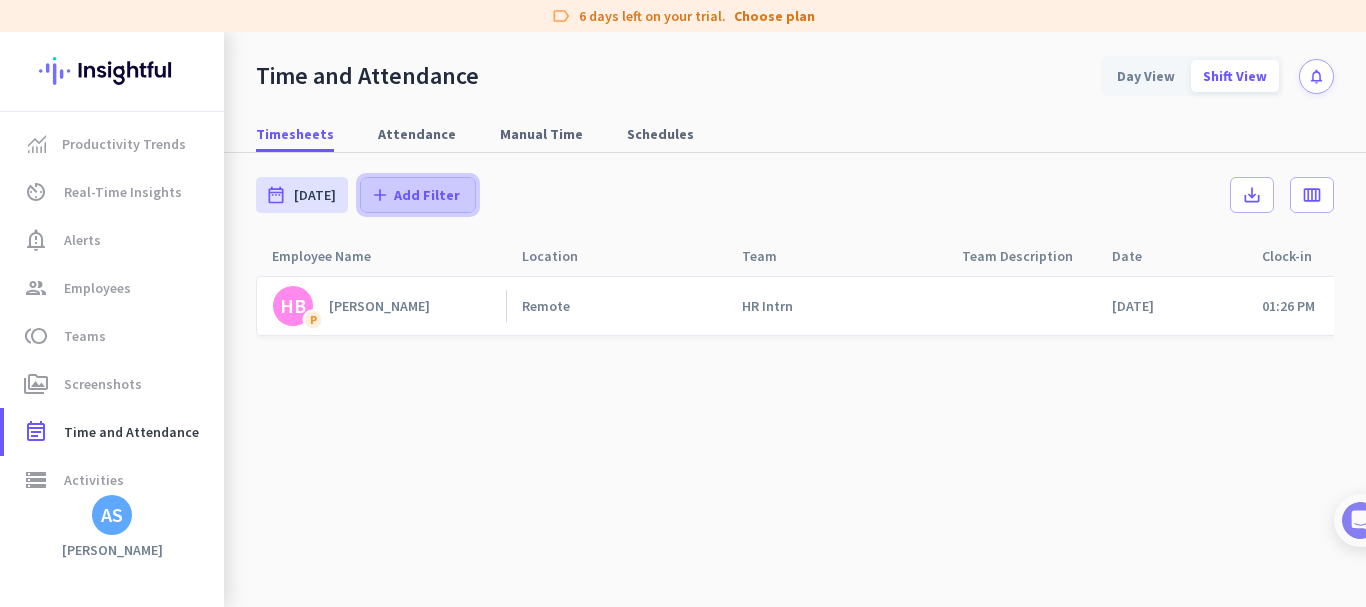 click on "Add Filter" 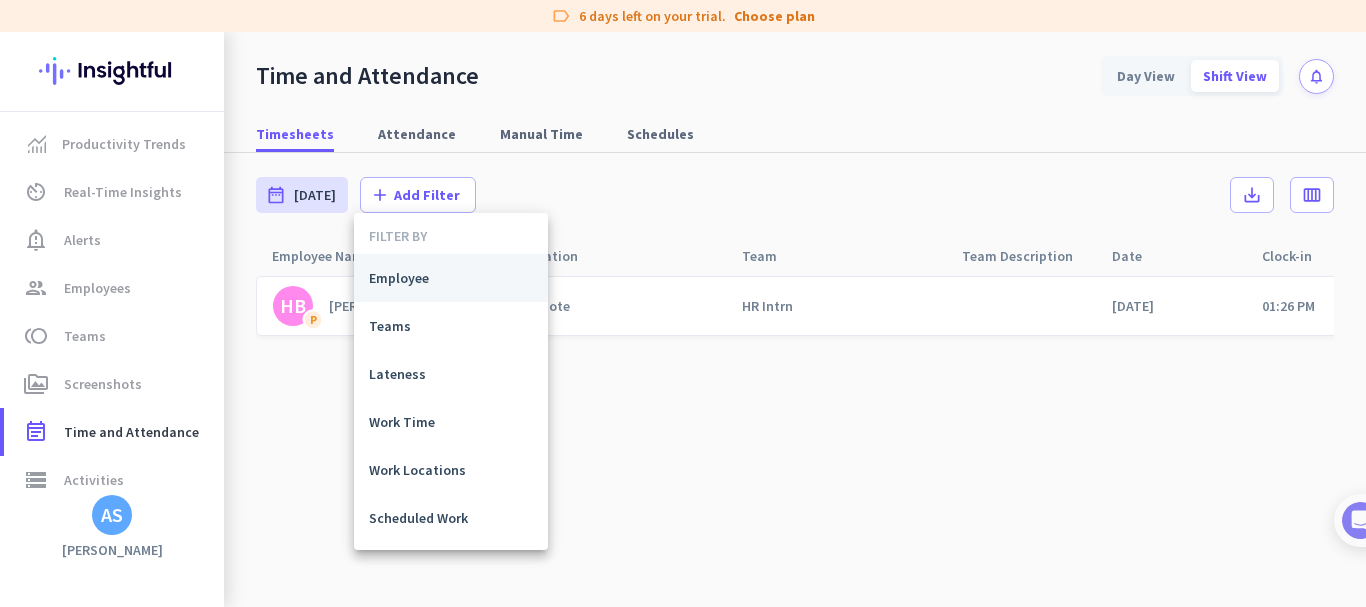 click on "Employee" at bounding box center [451, 278] 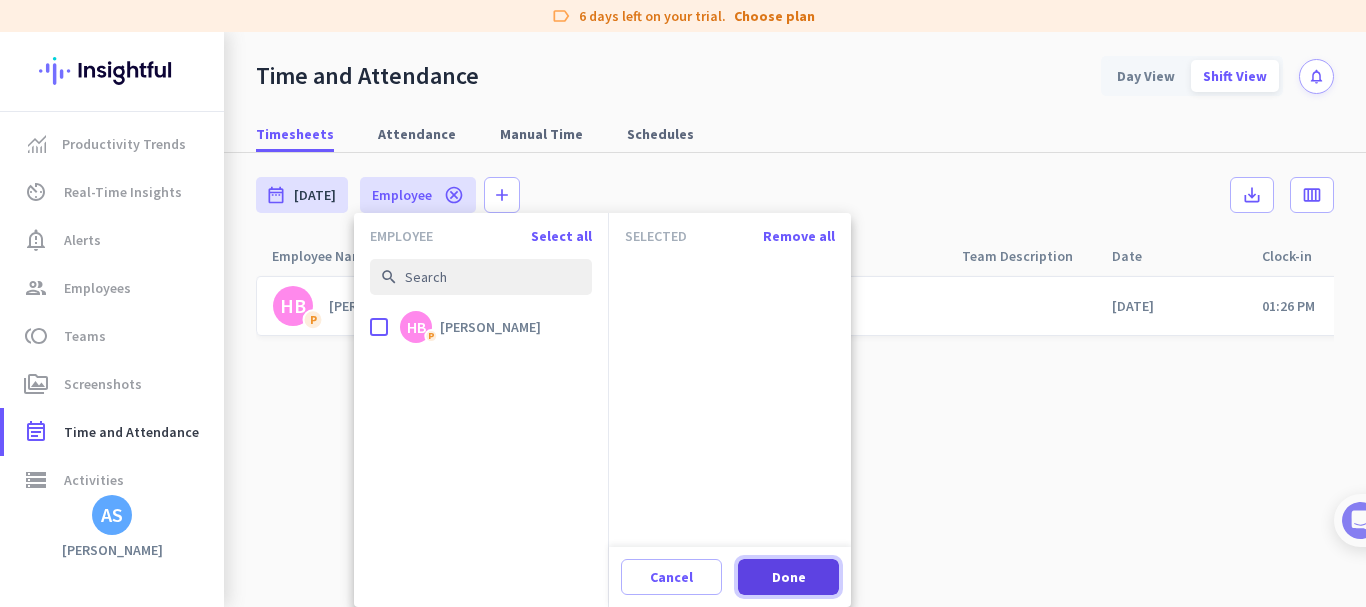 click on "Done" at bounding box center (789, 577) 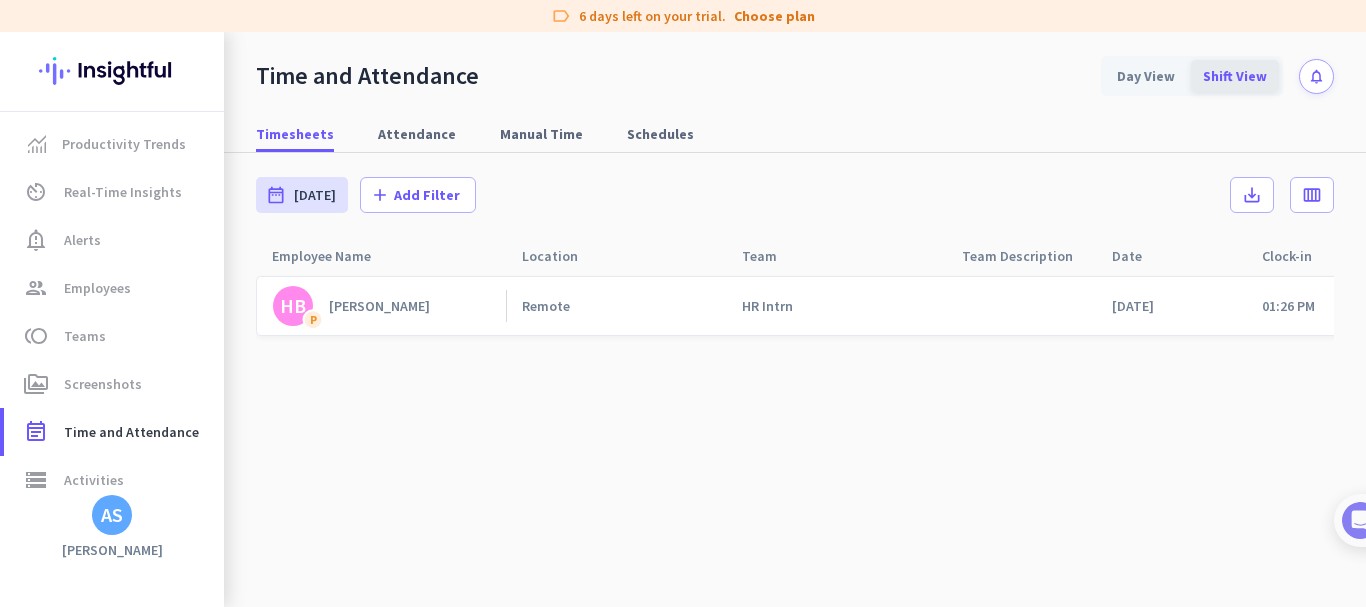 click on "Shift View" at bounding box center (1235, 76) 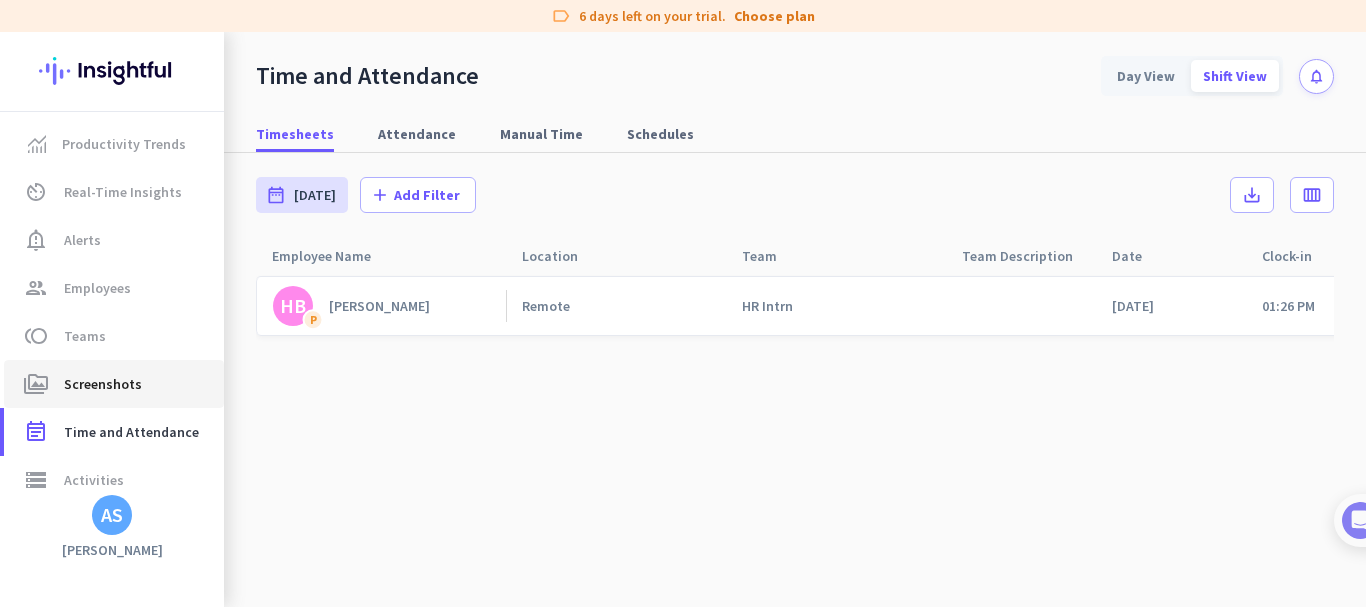 click on "perm_media  Screenshots" 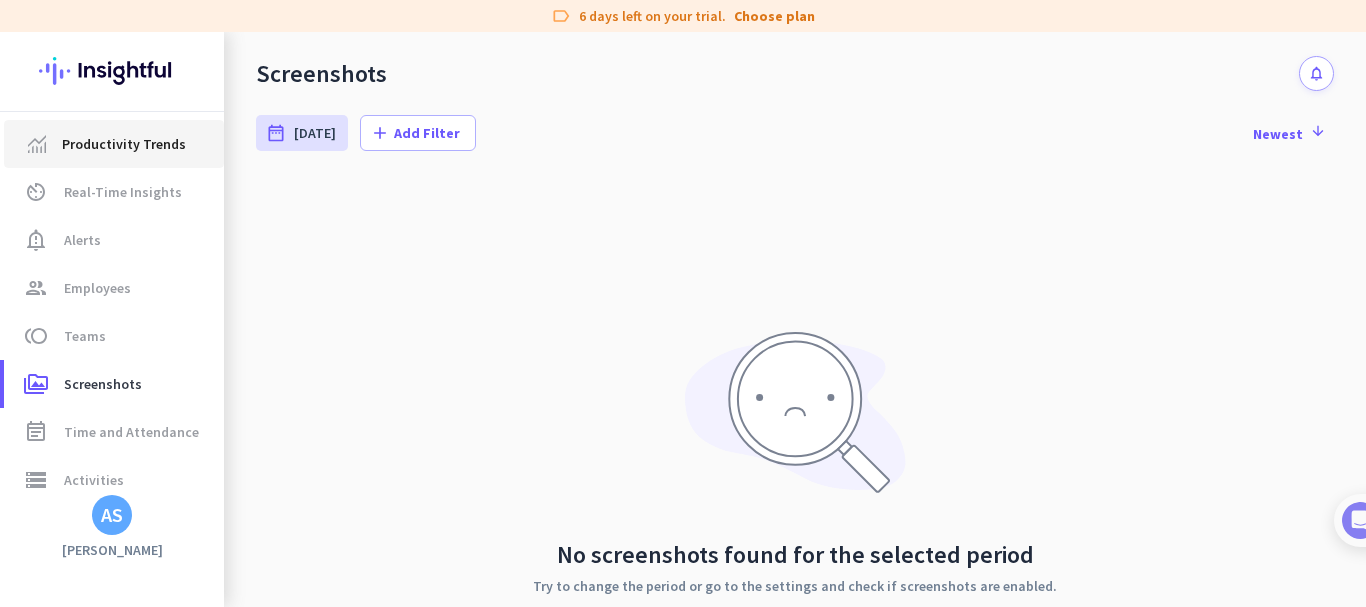 click on "Productivity Trends" 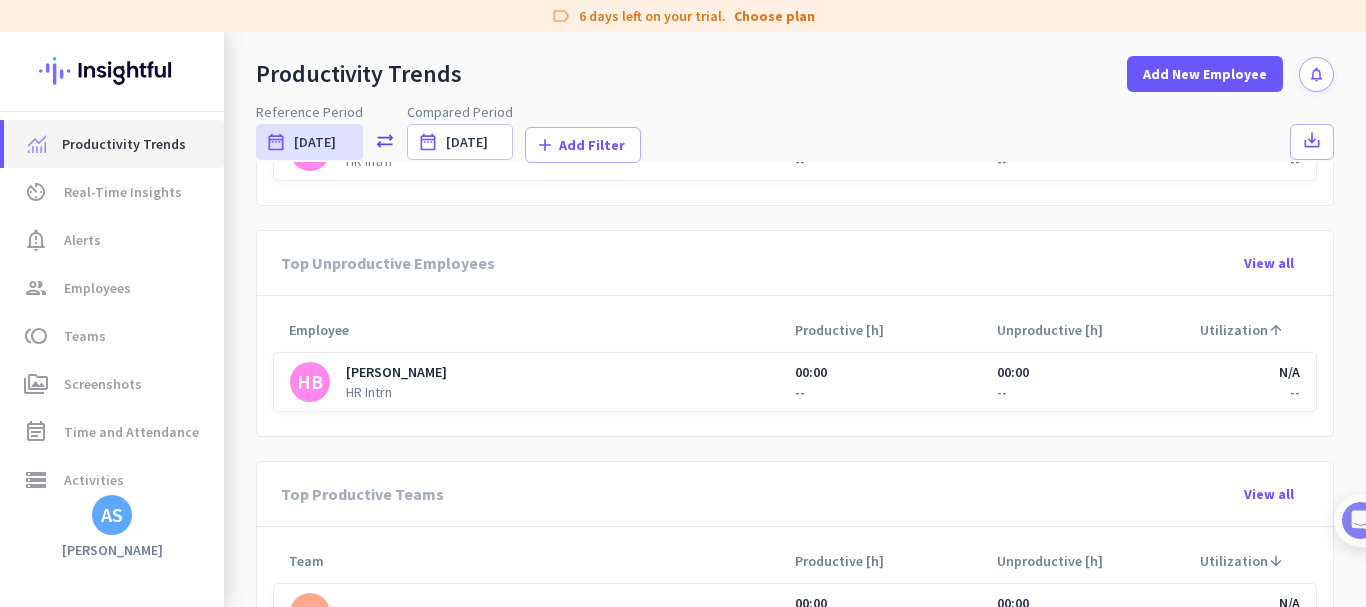 scroll, scrollTop: 967, scrollLeft: 0, axis: vertical 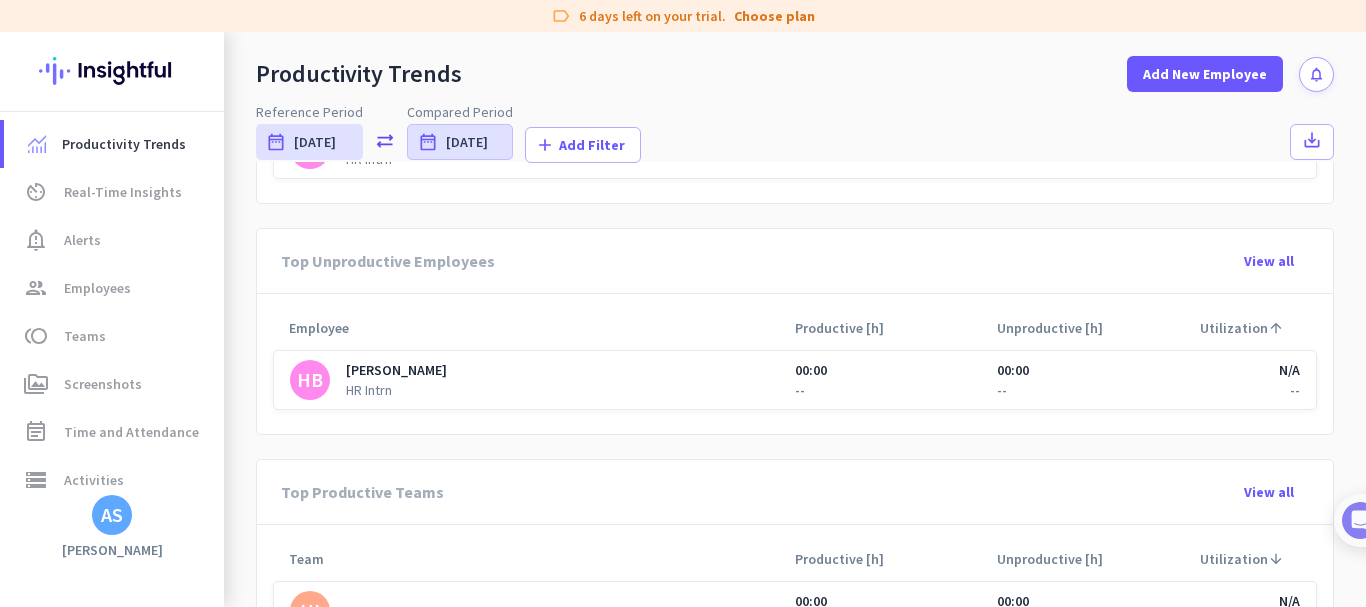click on "Reference Period date_range [DATE] [DATE] - [DATE]  sync_alt  Compared Period date_range [DATE] [DATE] - [DATE] add Add Filter save_alt  work_outlined  Work Time  00:03 h  arrow_drop_up  999+%  +00:03   desktop_windows  Active Time  00:03 h  arrow_drop_up  999+%  +00:03   desktop_access_disabled  Idle Time  00:00 h     00:00   alarm_add  Manual Time  00:00 h     00:00   trending_up  Productive Time  00:00 h     00:00   trending_down  Unproductive Time  00:00 h     00:00   linear_scale  Neutral Time  00:03 h  arrow_drop_up  999+%  +00:03   show_chart  Utilization N/A       Activities   Utilization   Export
Zoom Out 4m -1h -2m -1h -1m 0 1m 2m 3m 4m 5m 6m L [DATE] [DATE] [DATE]
Active Time
Break Time
Manual Time
Manual Time in Processing" 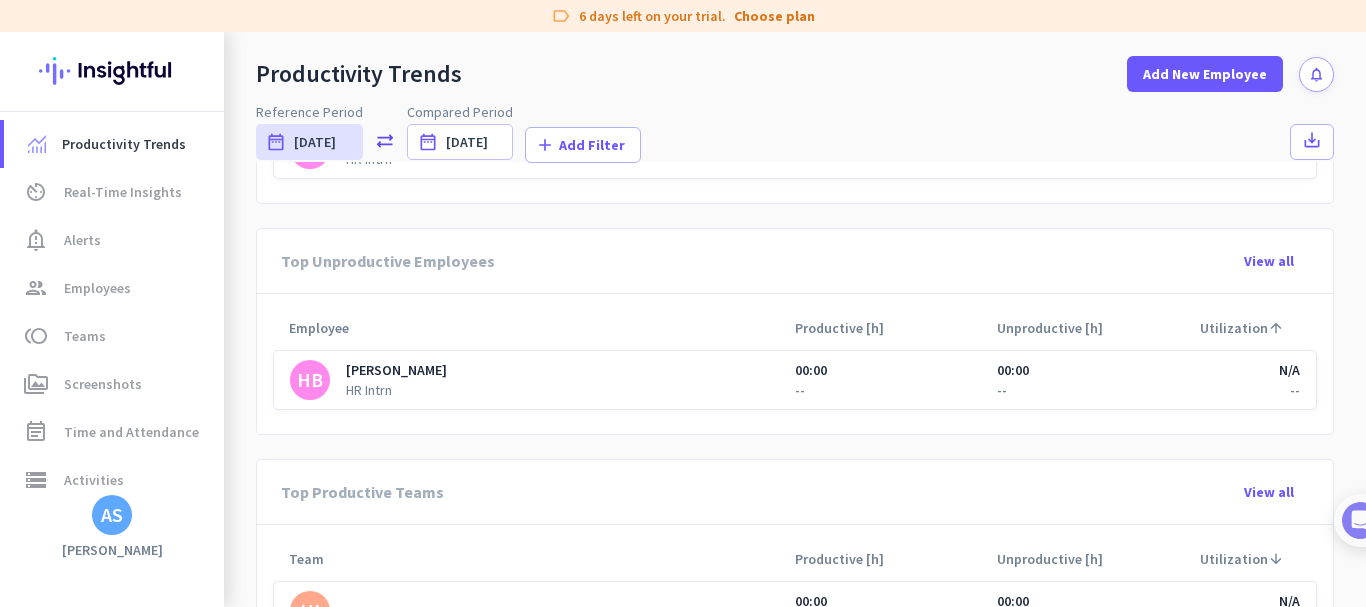click on "Employee" 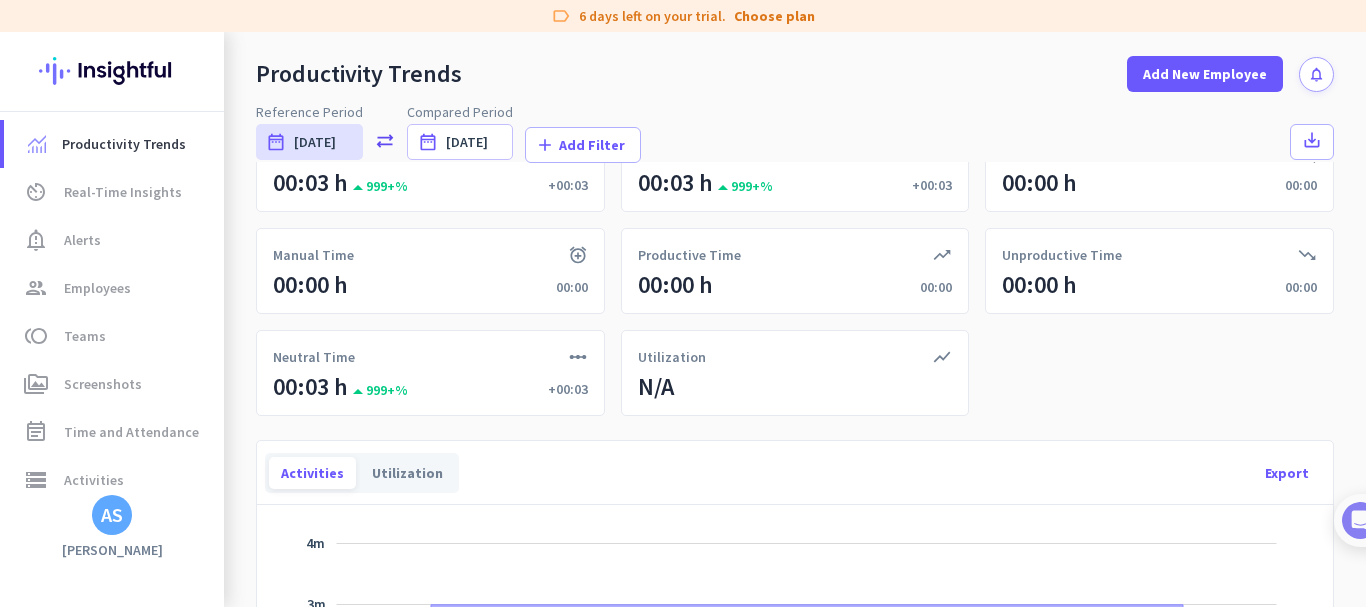 scroll, scrollTop: 0, scrollLeft: 0, axis: both 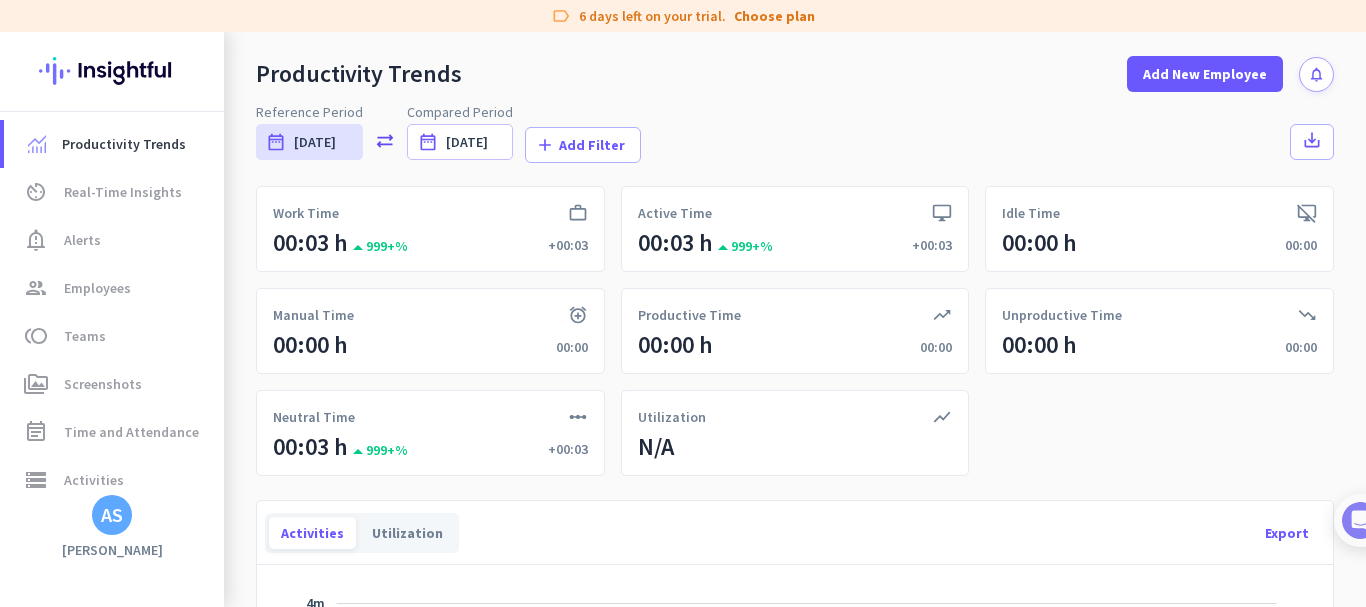 click on "Reference Period date_range [DATE] [DATE] - [DATE]  sync_alt  Compared Period date_range [DATE] [DATE] - [DATE] add Add Filter save_alt" at bounding box center [795, 127] 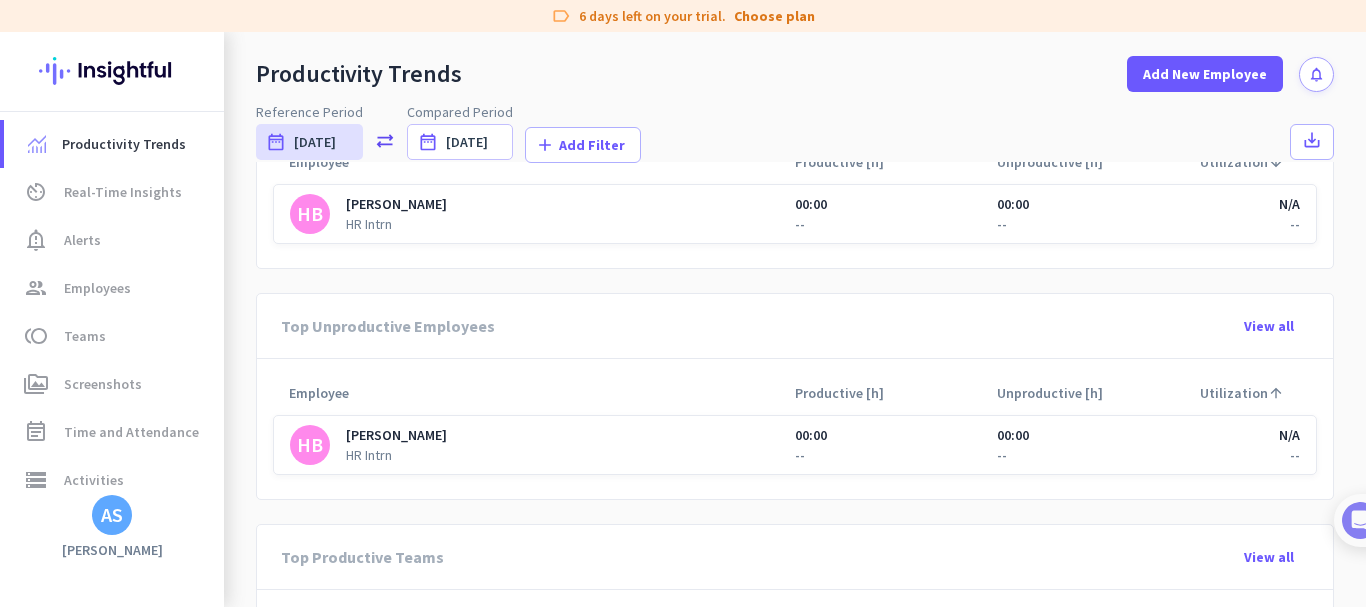 scroll, scrollTop: 0, scrollLeft: 0, axis: both 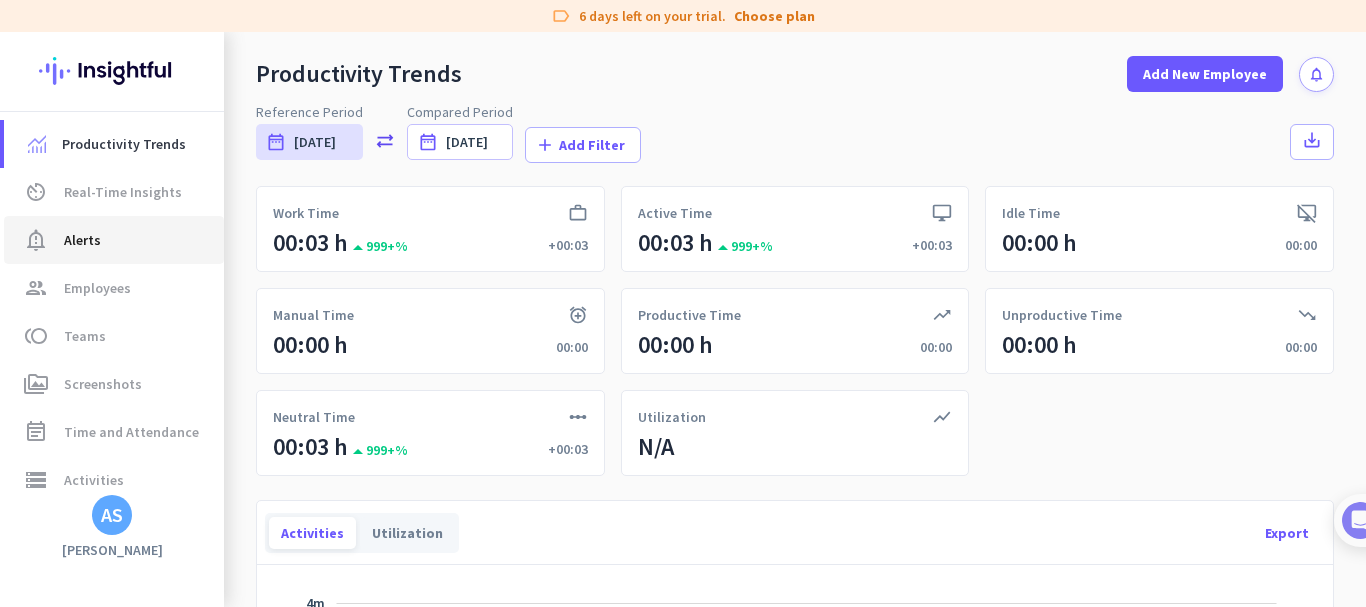 click on "notification_important  Alerts" 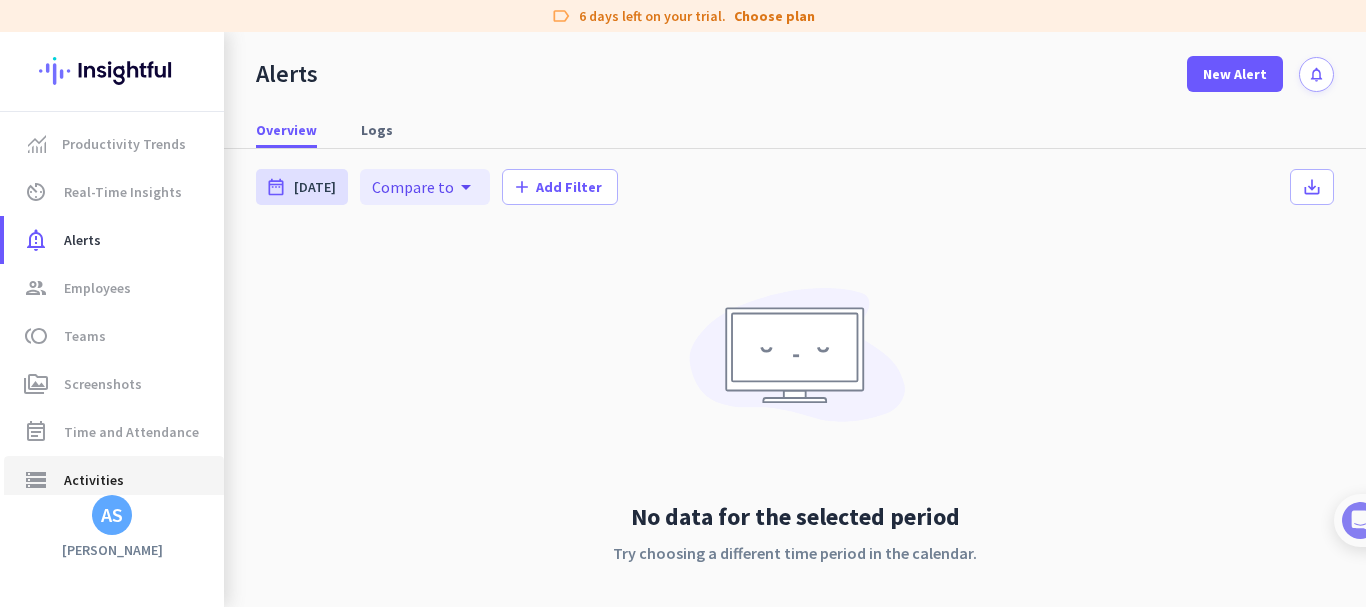 click on "Activities" 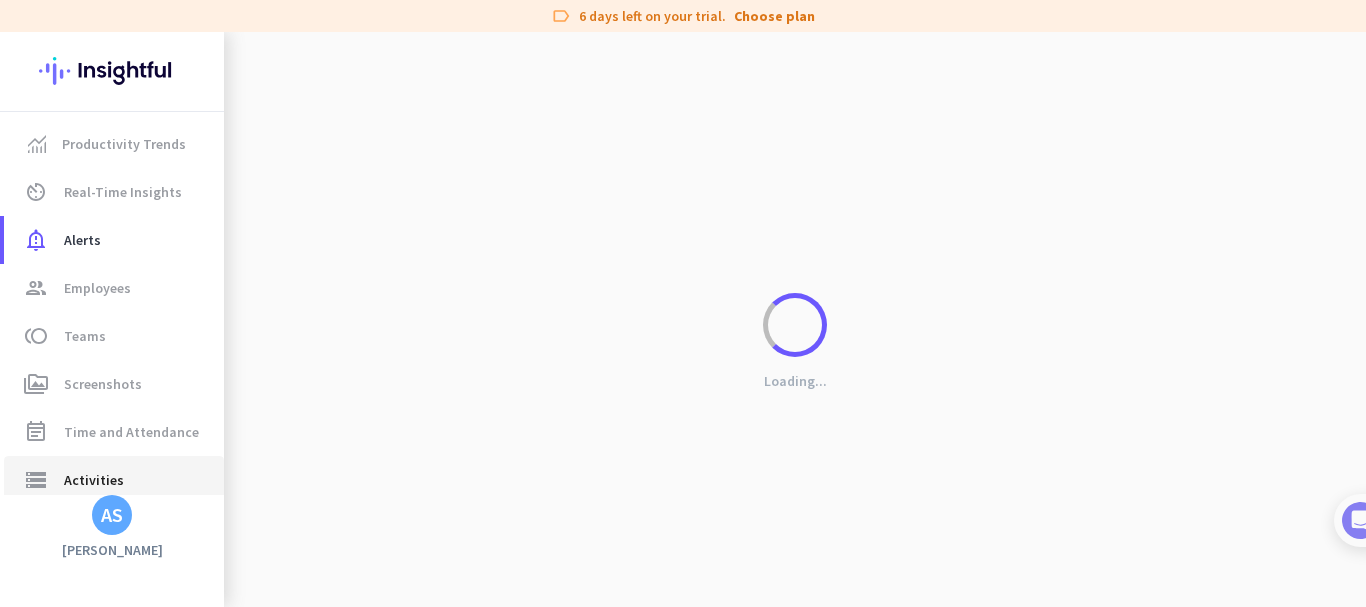 type on "[DATE]" 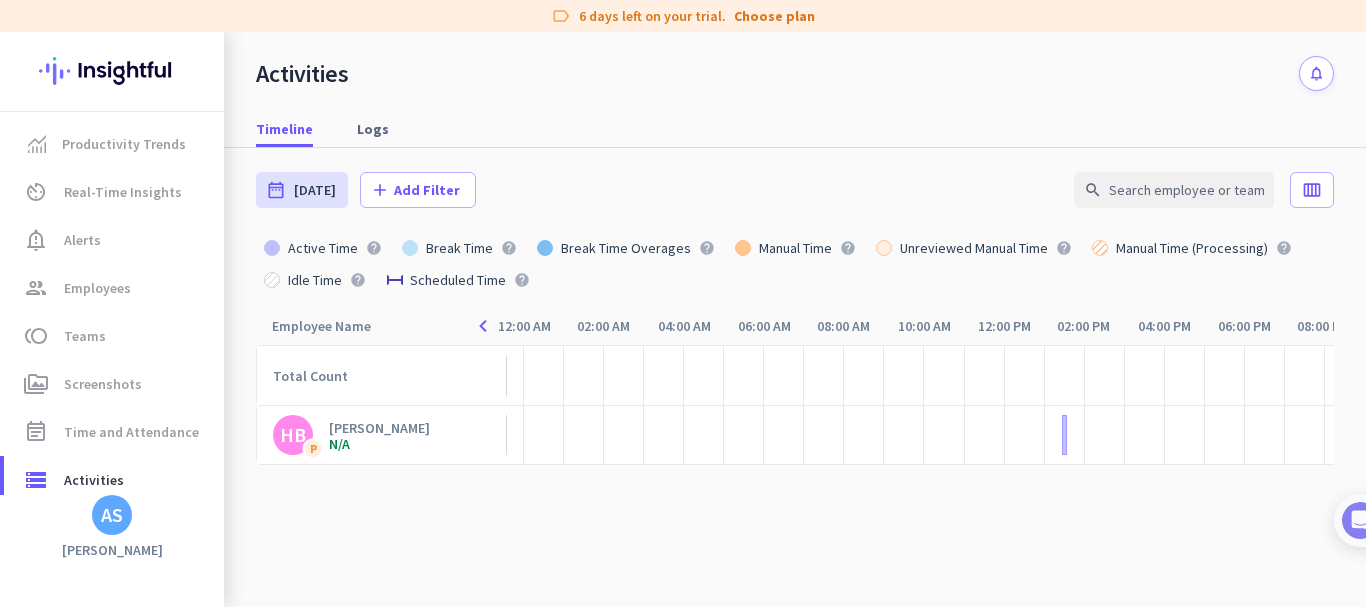 click on "Total Count   HB   P   [PERSON_NAME]   N/A" 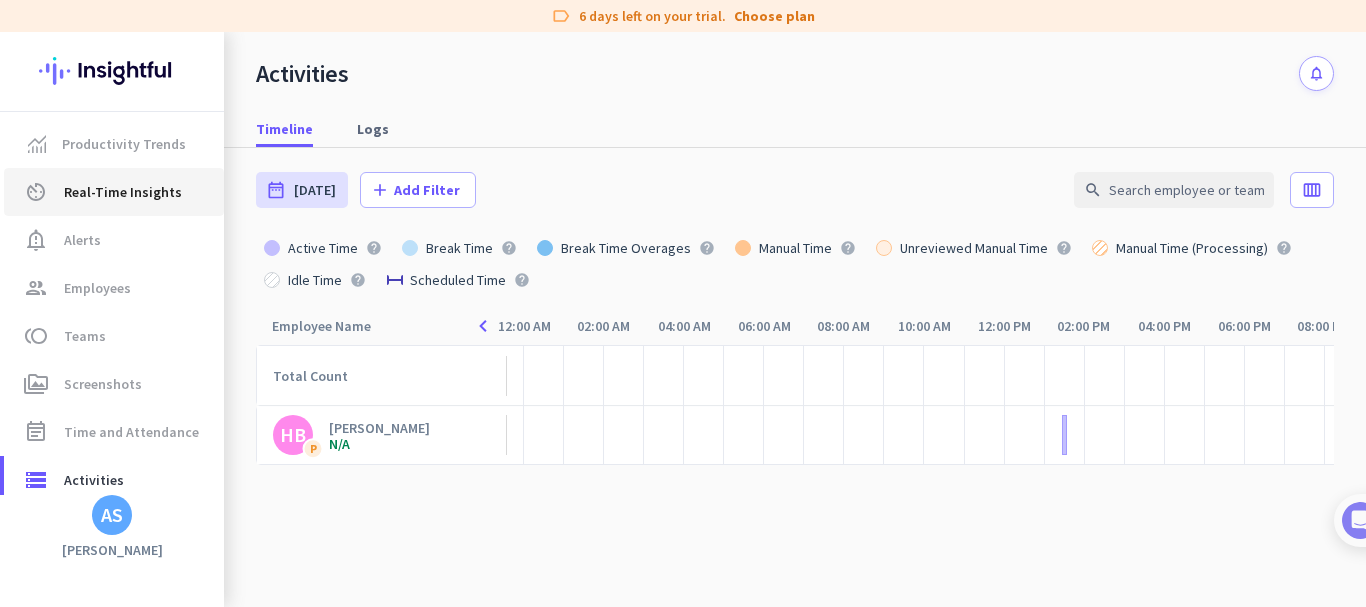 click on "av_timer  Real-Time Insights" 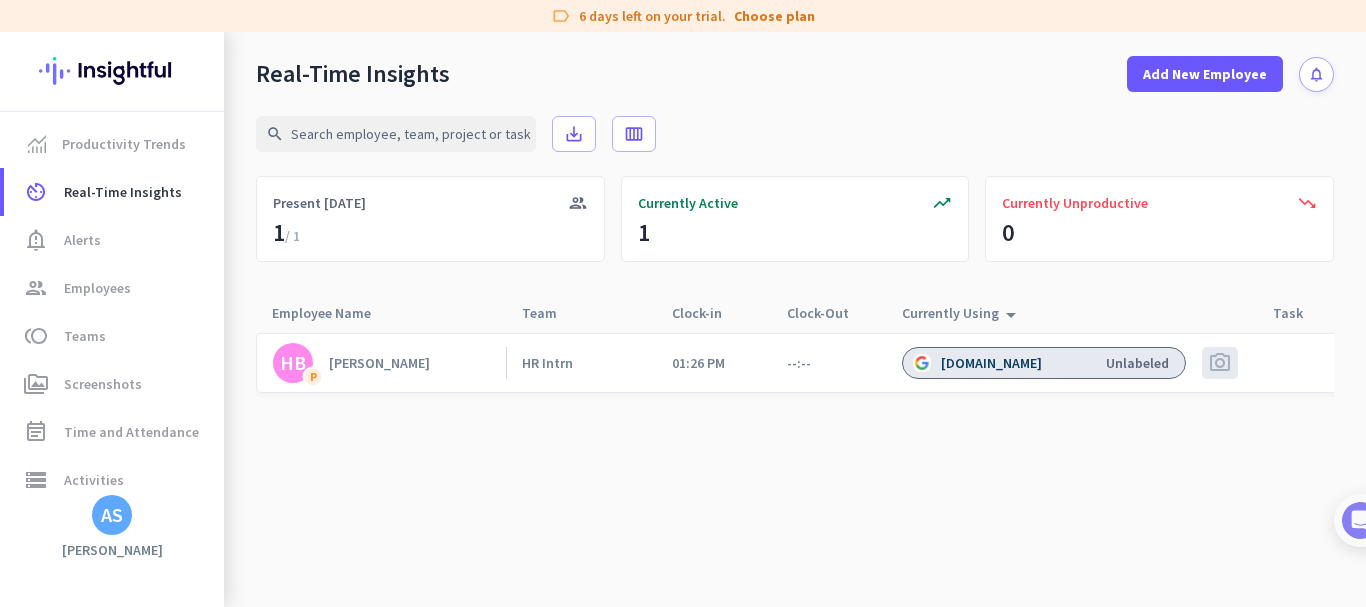 click on "Currently Using  arrow_drop_up" 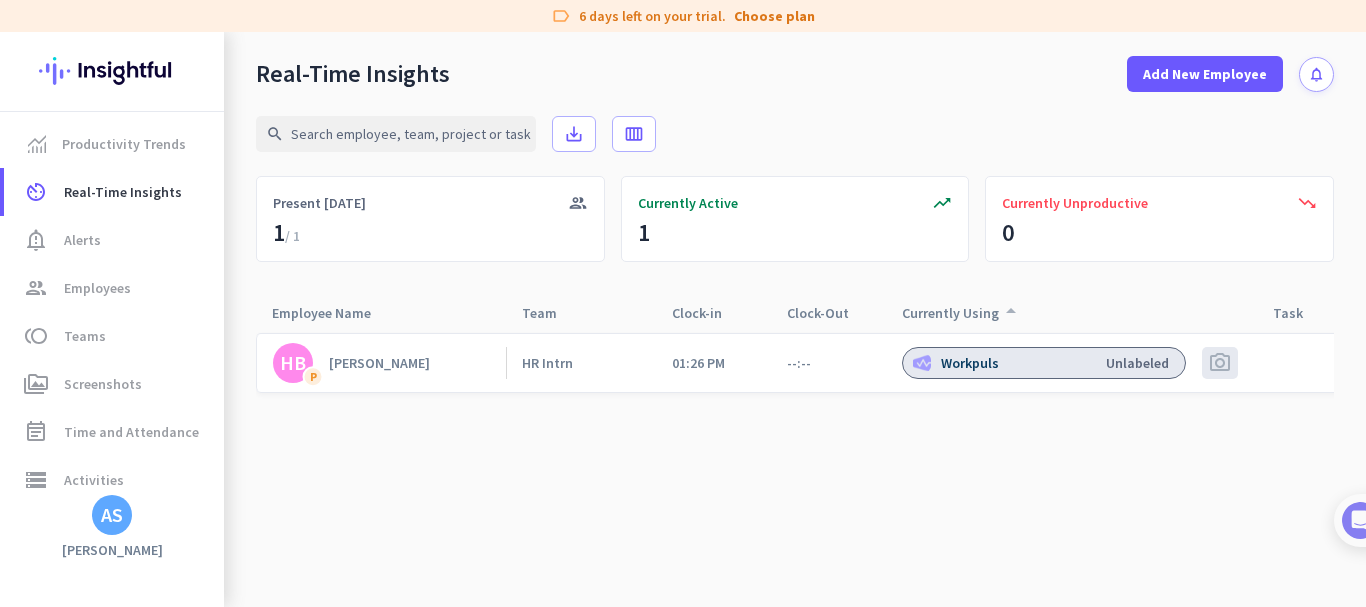 click on "Currently Using  arrow_drop_up" 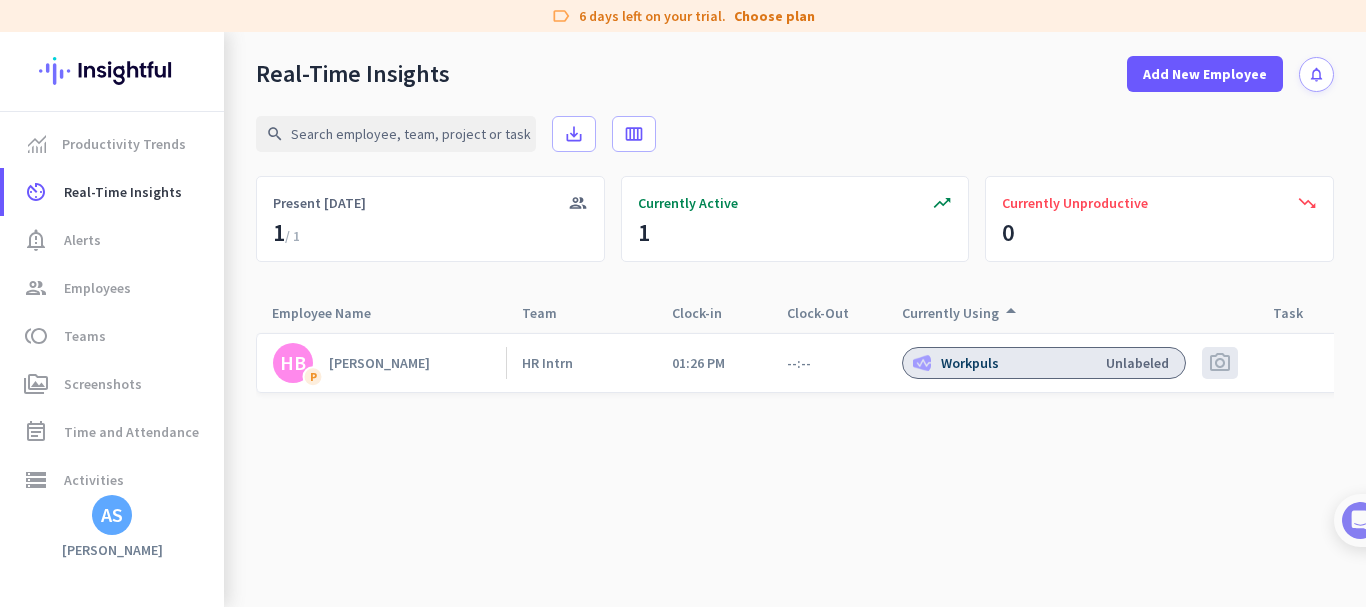 click on "HB   P   [PERSON_NAME]   HR Intrn   01:26 PM
--:--
Workpuls   Unlabeled  photo_camera" 